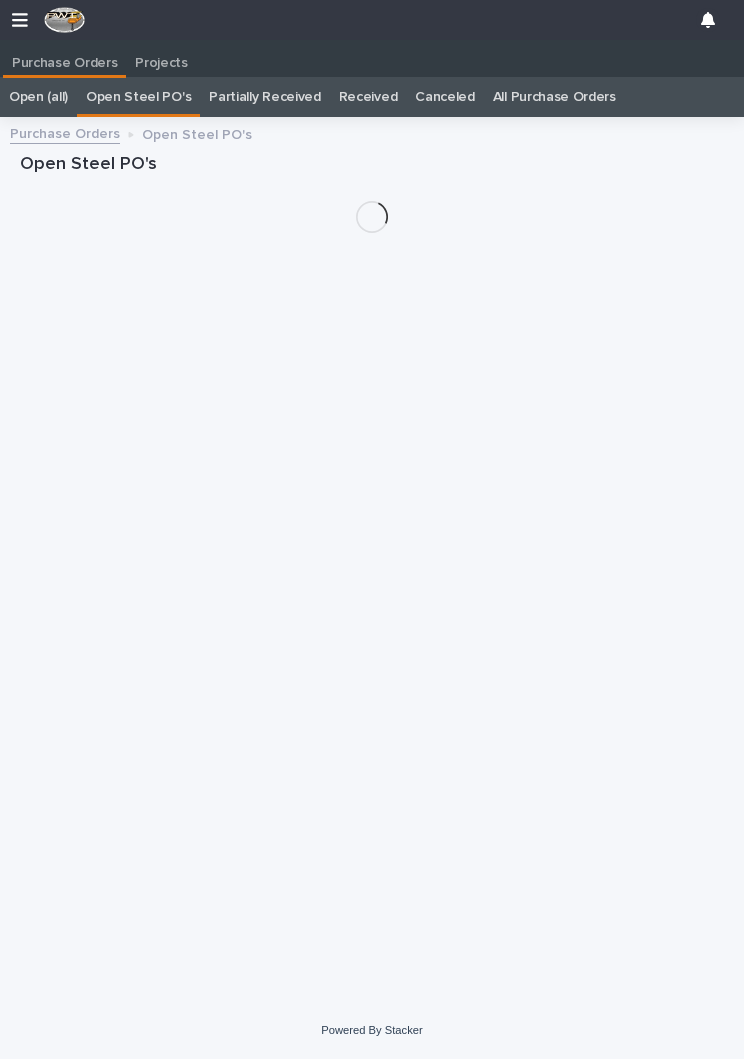scroll, scrollTop: 0, scrollLeft: 0, axis: both 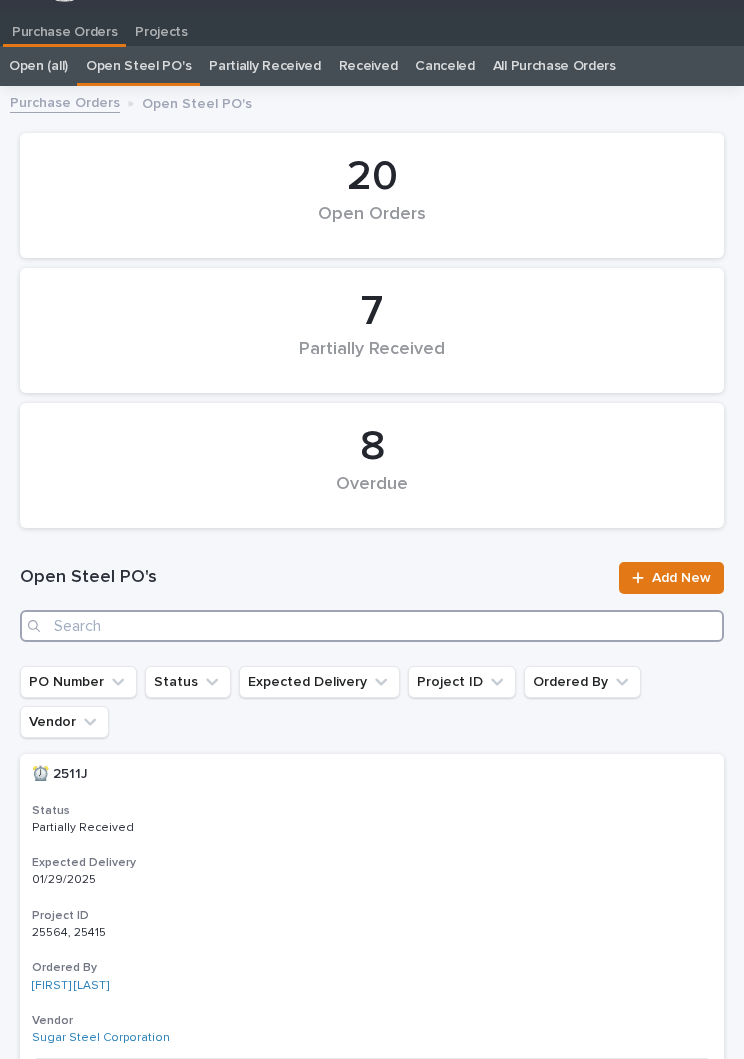 click at bounding box center (372, 626) 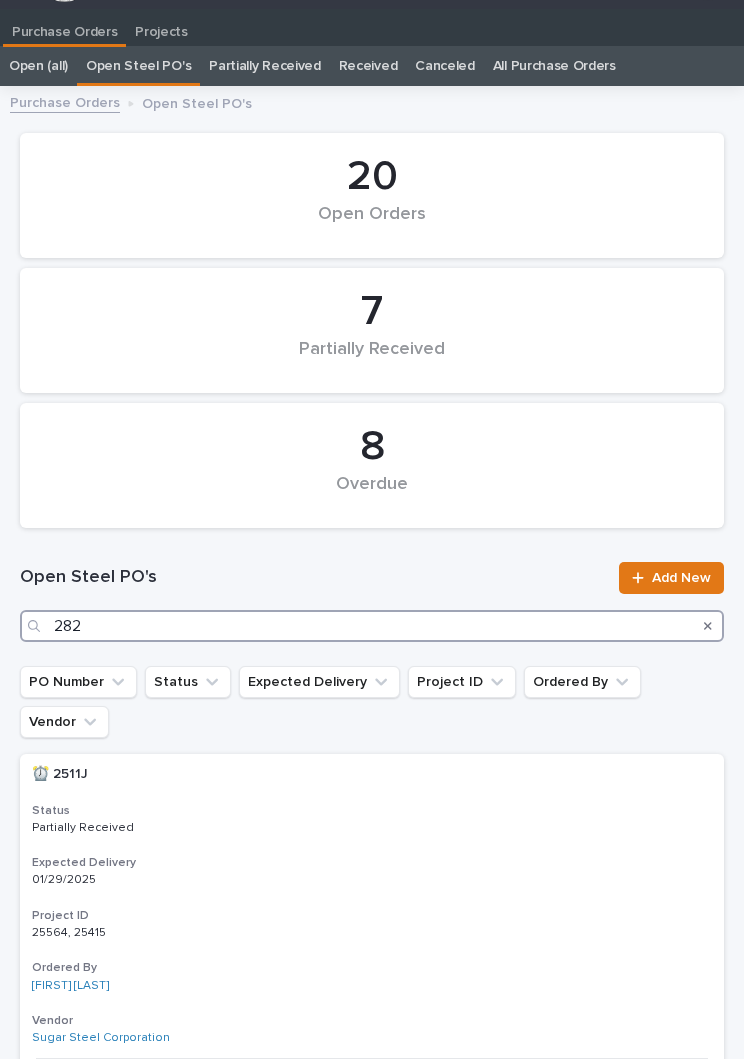 type on "2824" 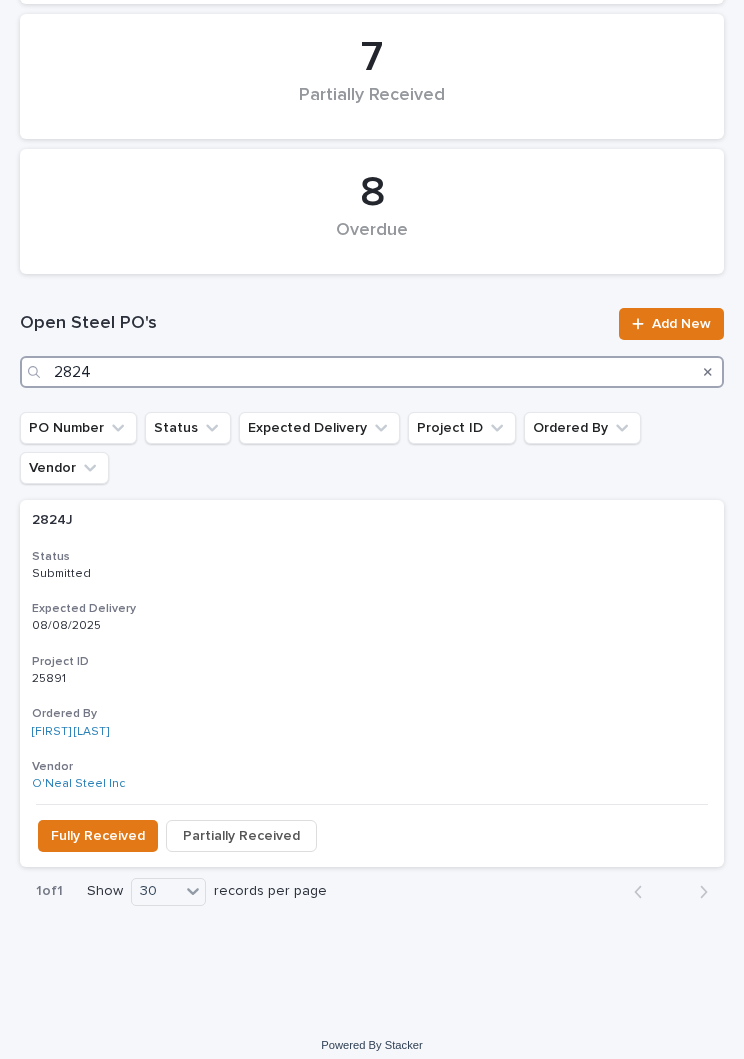 scroll, scrollTop: 255, scrollLeft: 0, axis: vertical 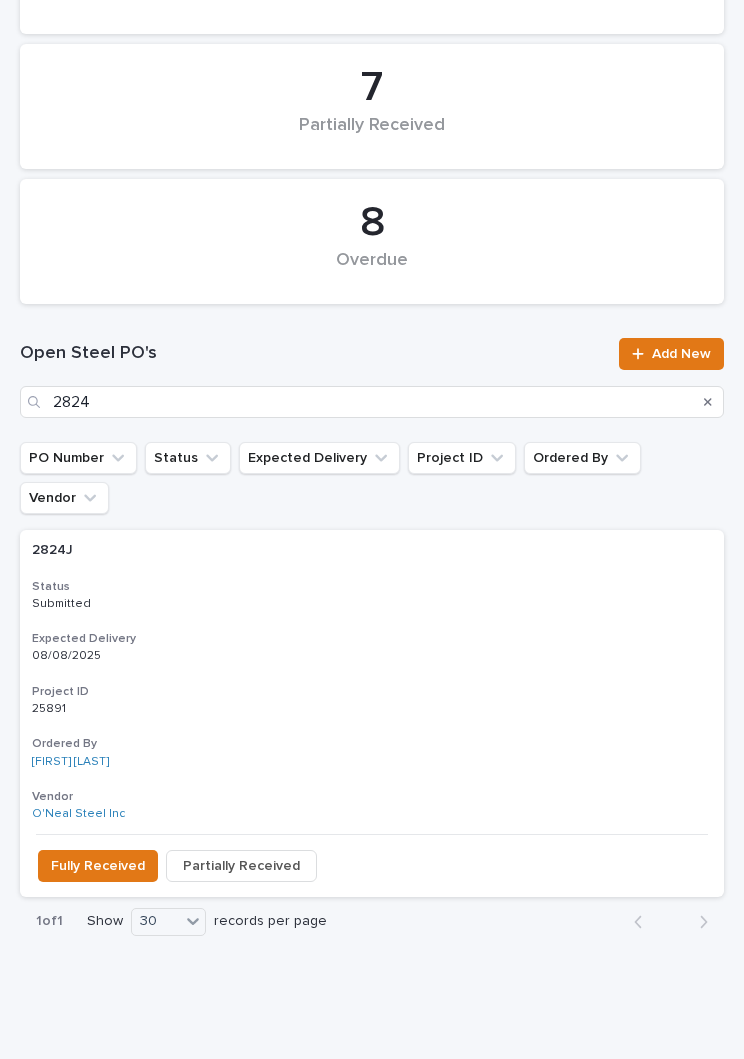 click on "2824J 2824J   Status Submitted Expected Delivery [DATE] Project ID 25891 25891   Ordered By [FIRST] [LAST]   Vendor O'Neal Steel Inc" at bounding box center (372, 682) 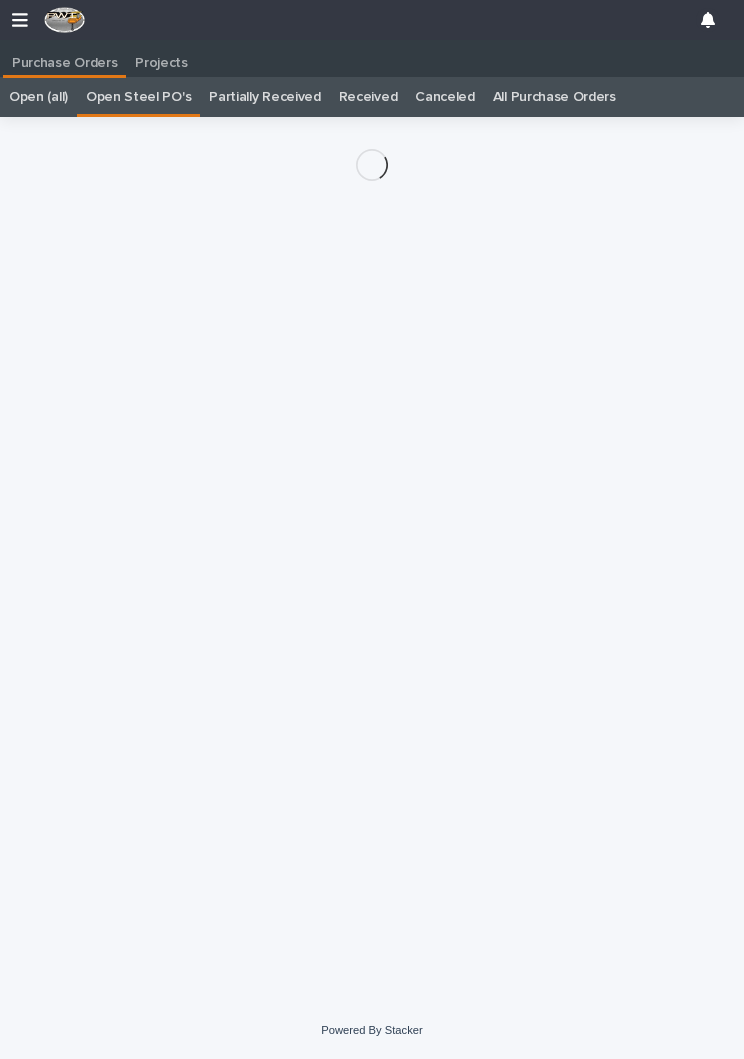 scroll, scrollTop: 12, scrollLeft: 0, axis: vertical 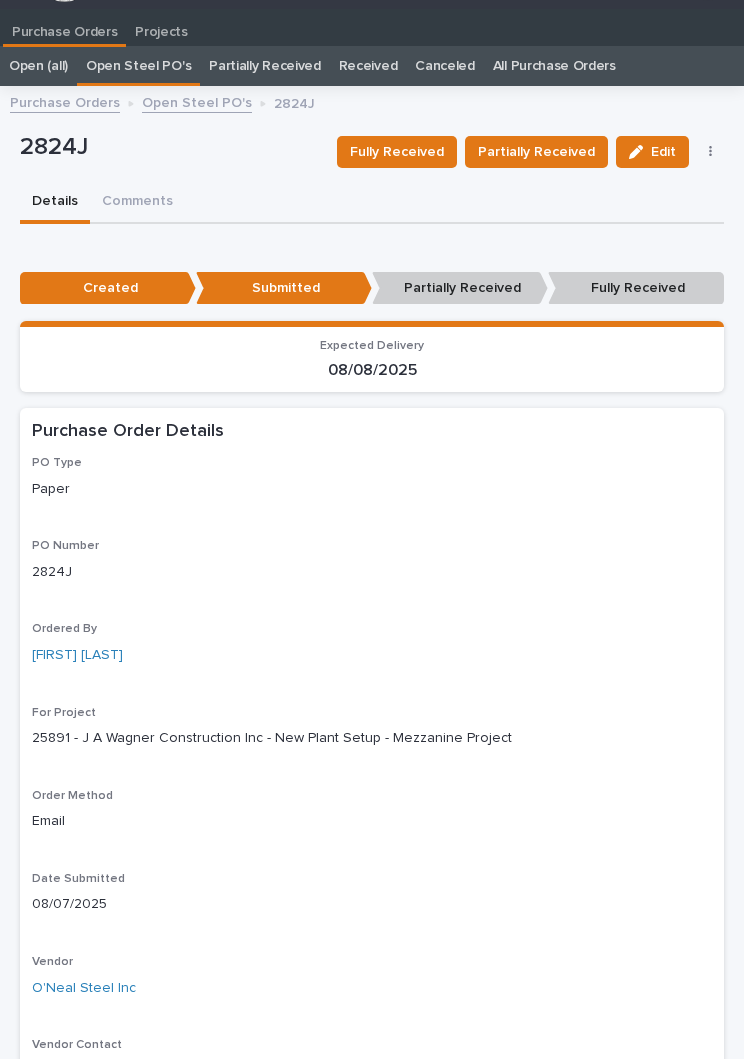 click on "Fully Received" at bounding box center [397, 152] 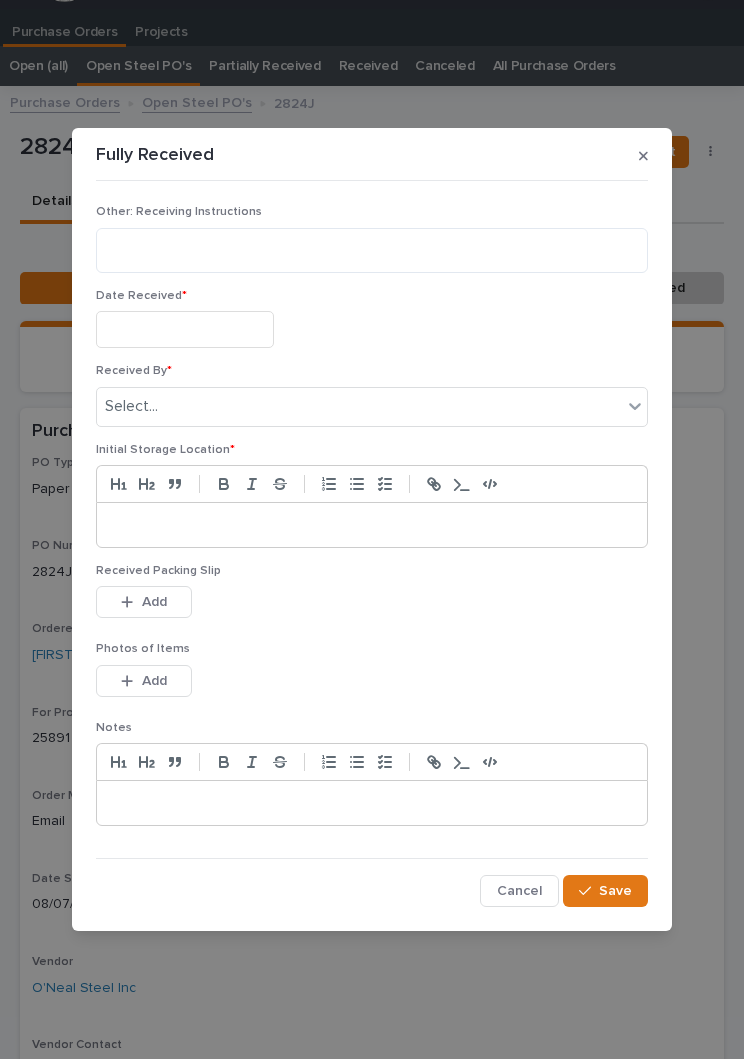 click at bounding box center [185, 329] 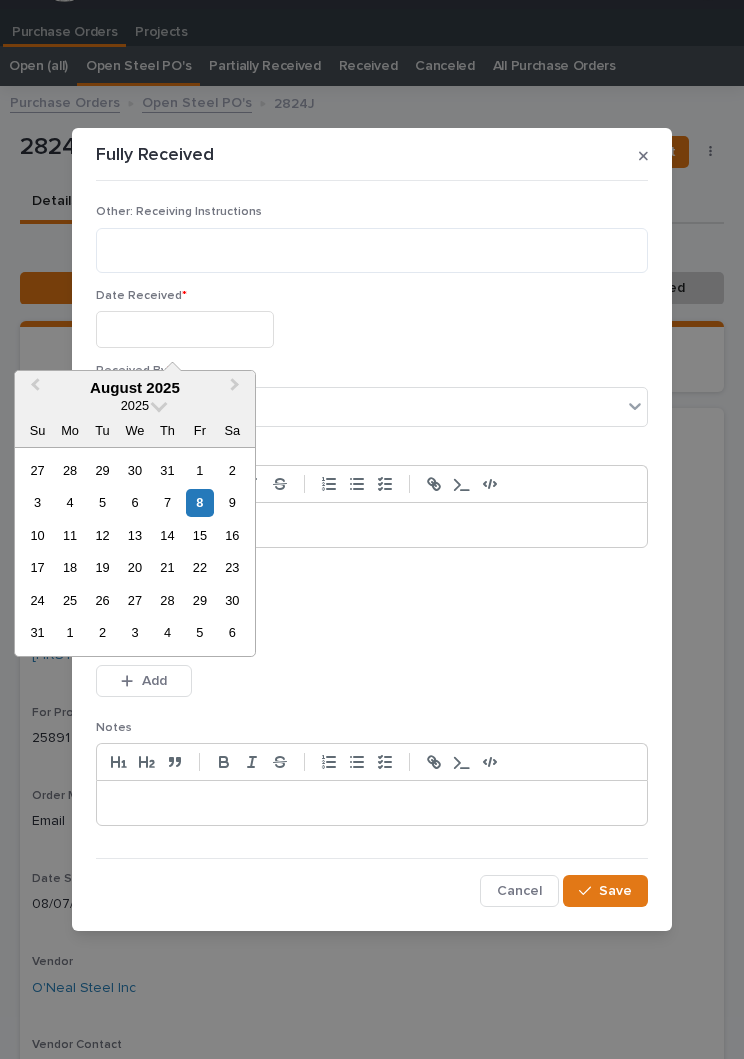 click on "9" at bounding box center [232, 502] 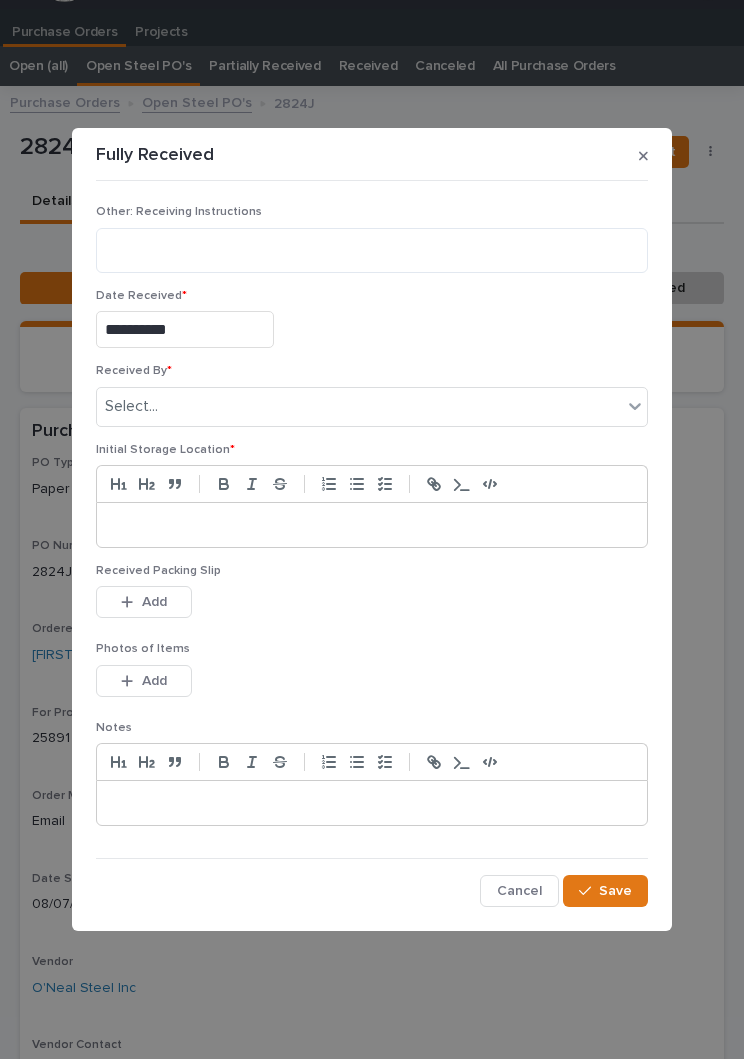 click on "Received By * Select..." at bounding box center (372, 403) 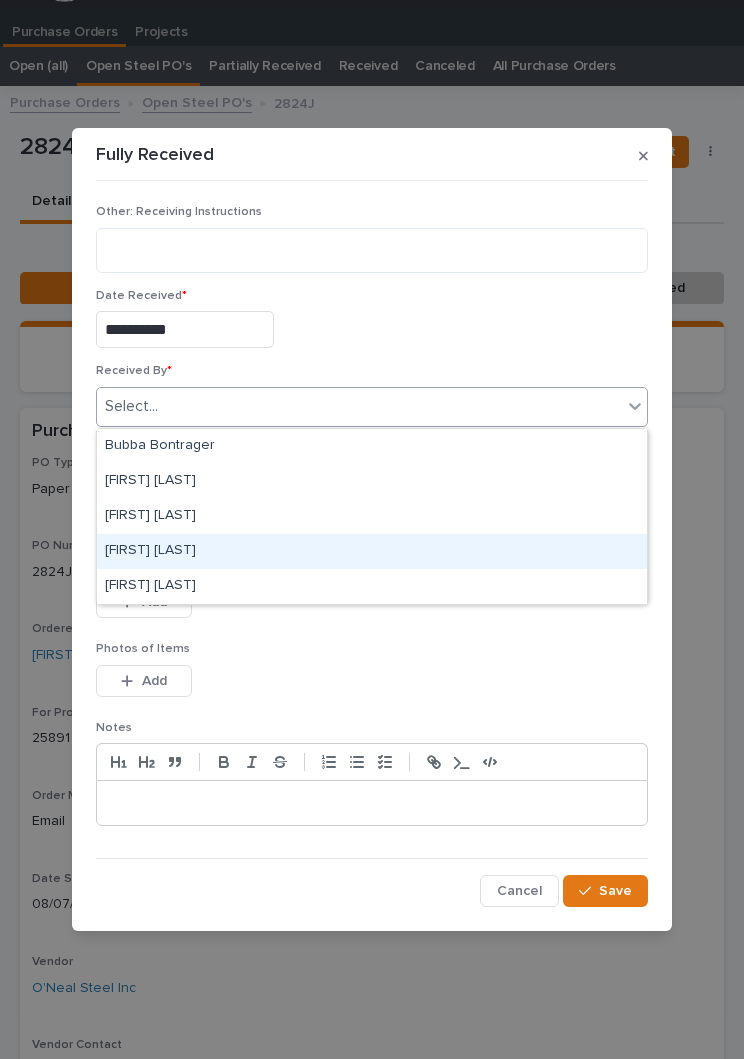 click on "[FIRST] [LAST]" at bounding box center [372, 551] 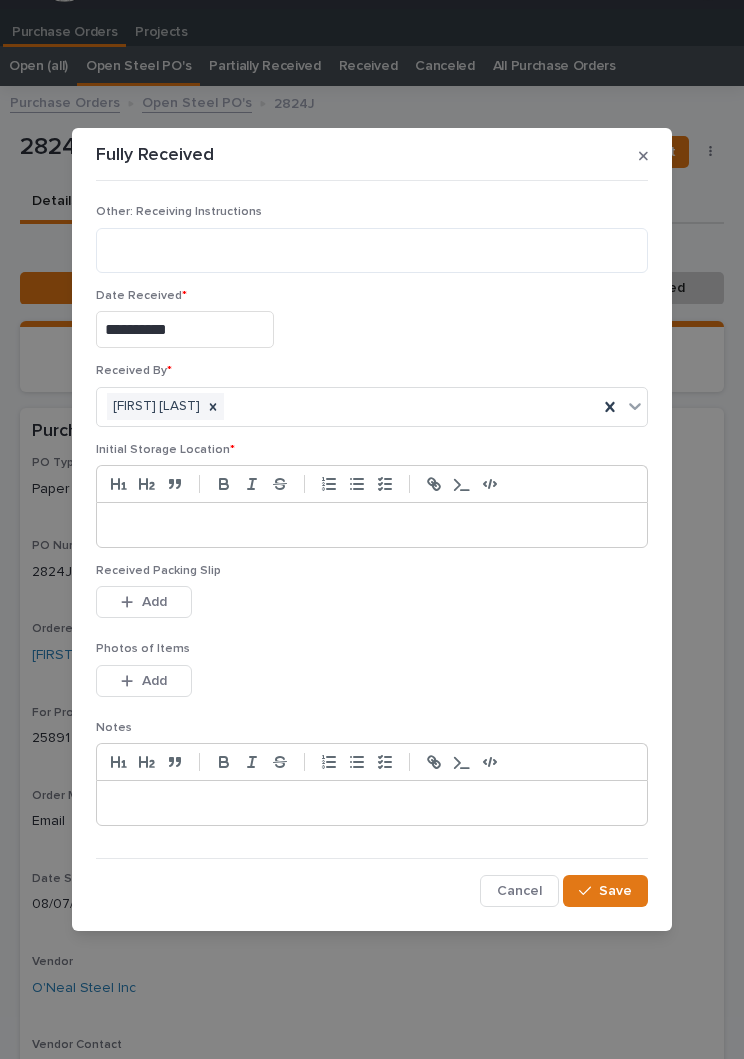 click at bounding box center [372, 525] 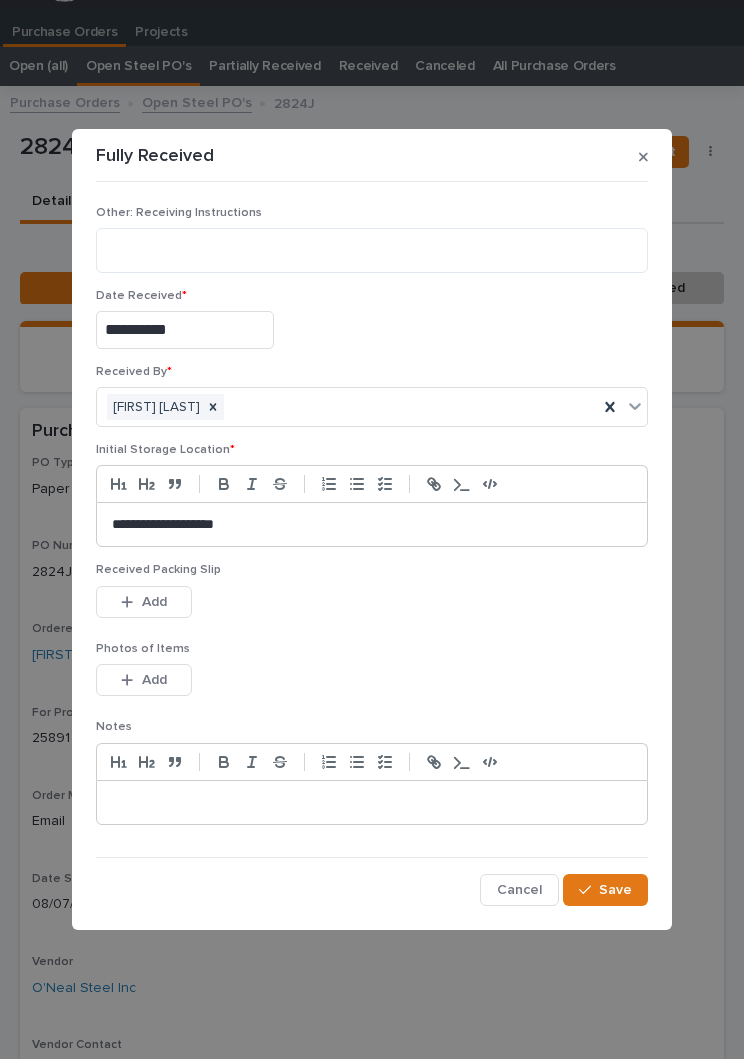 click on "Received Packing Slip This file cannot be opened Download File Add" at bounding box center (372, 602) 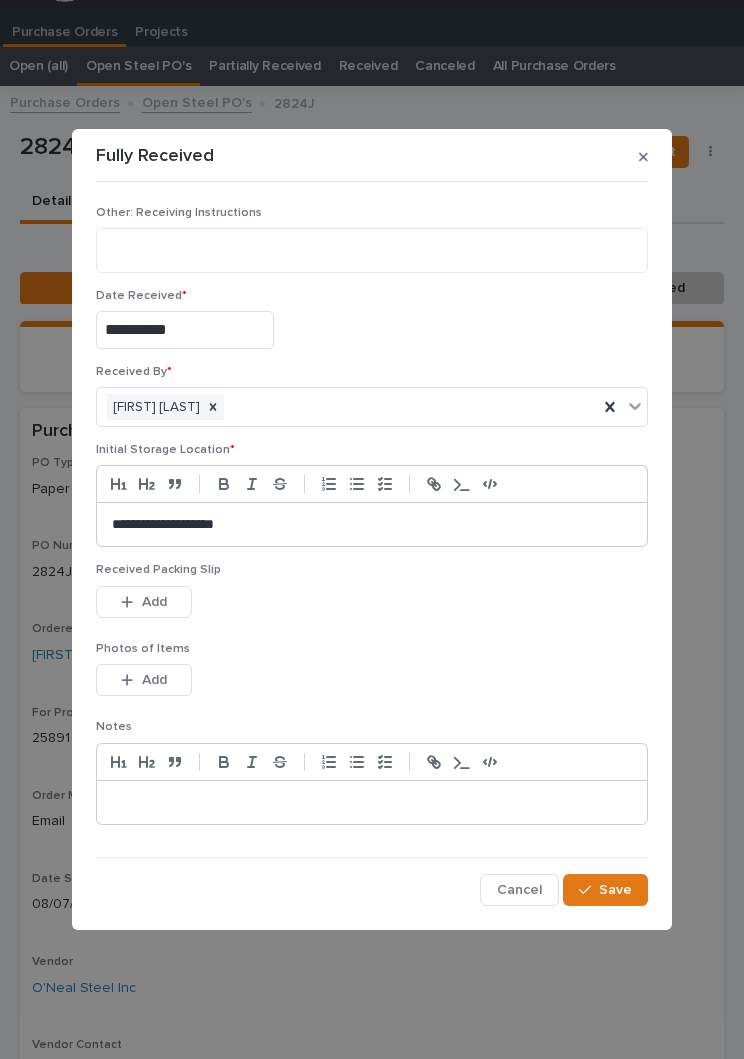 click on "This file cannot be opened Download File Add" at bounding box center [372, 606] 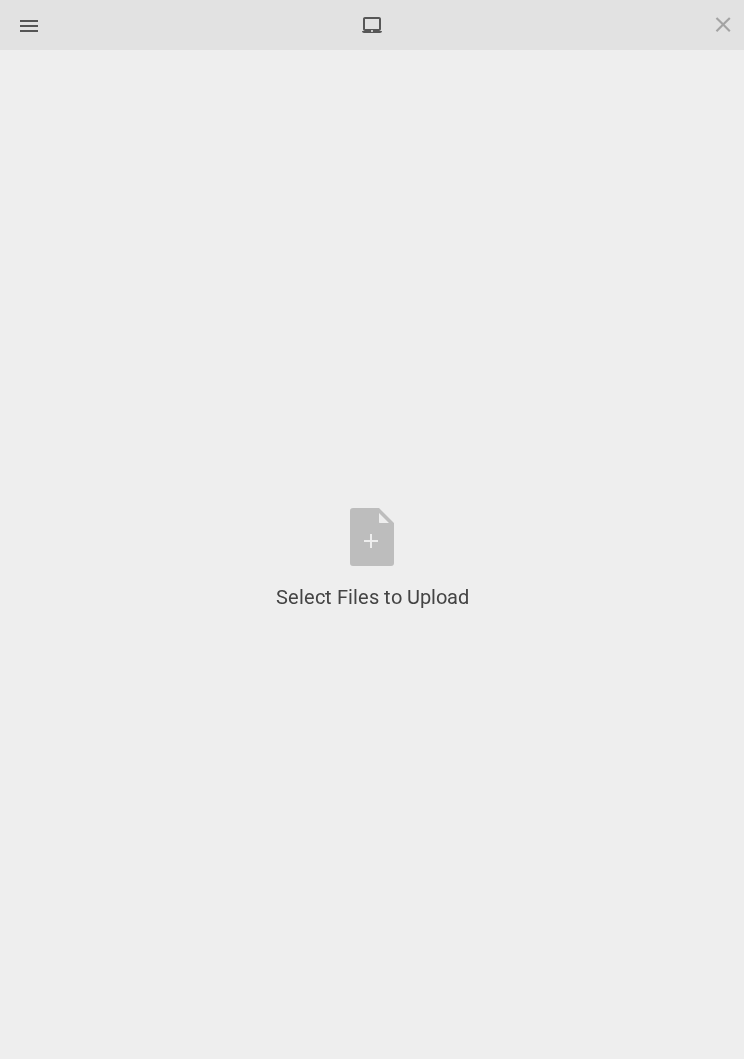 click on "Select Files to Upload
or Drag and Drop, Copy and Paste Files" at bounding box center [372, 559] 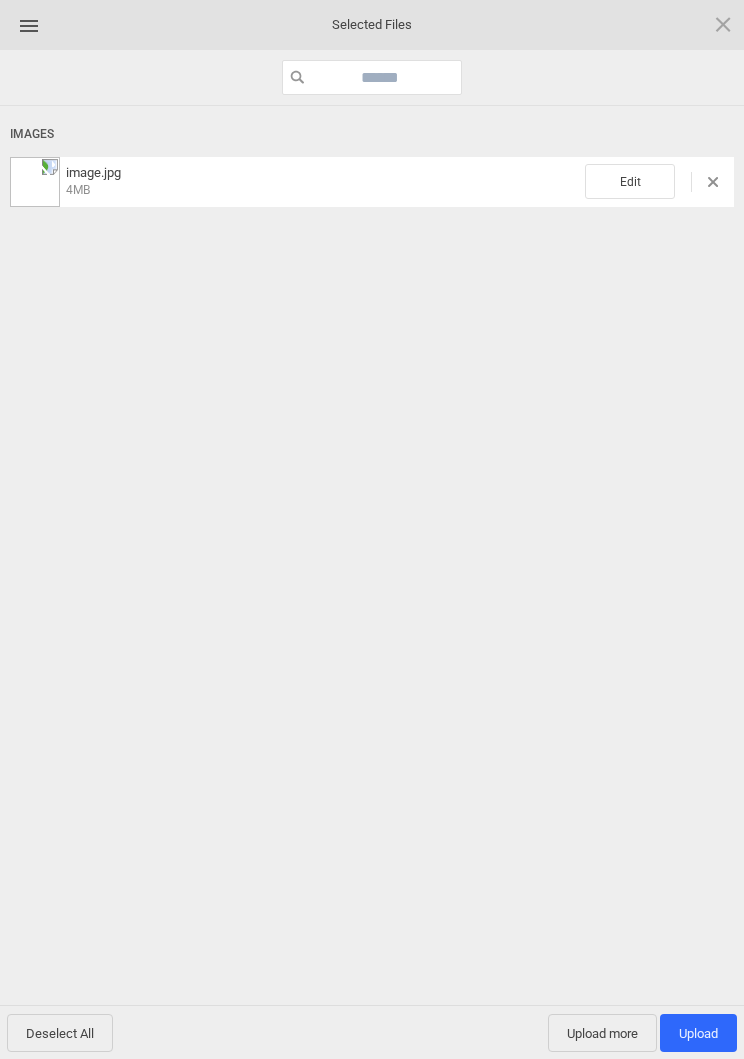 click on "Edit" at bounding box center (630, 181) 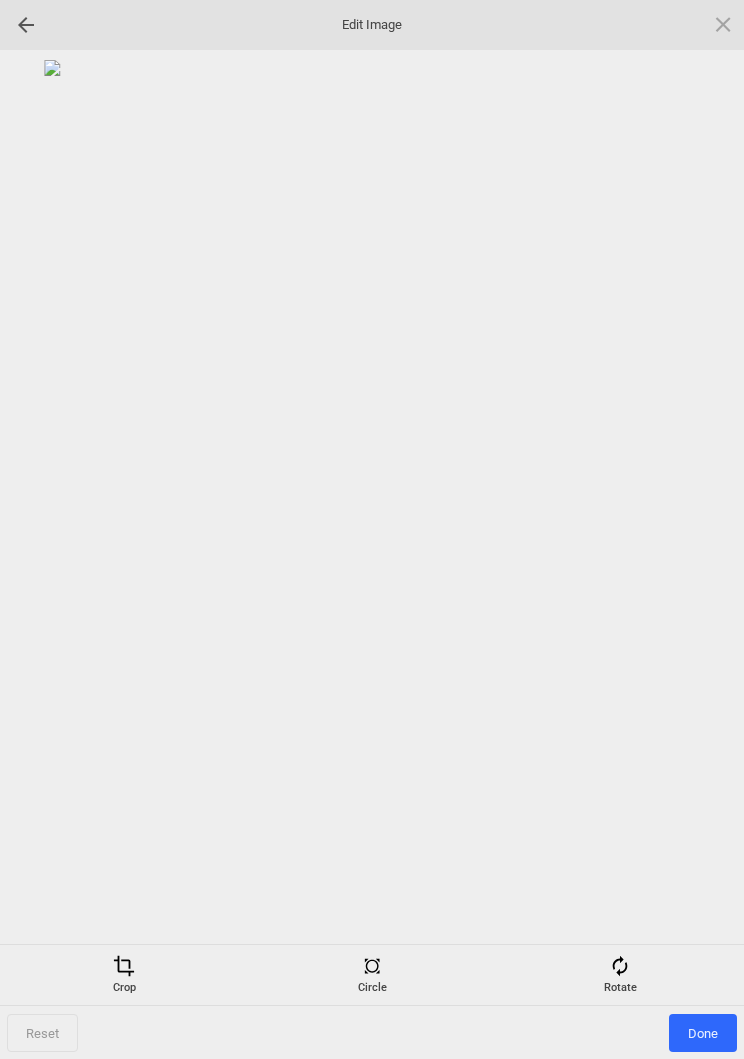 click on "Rotate" at bounding box center [620, 975] 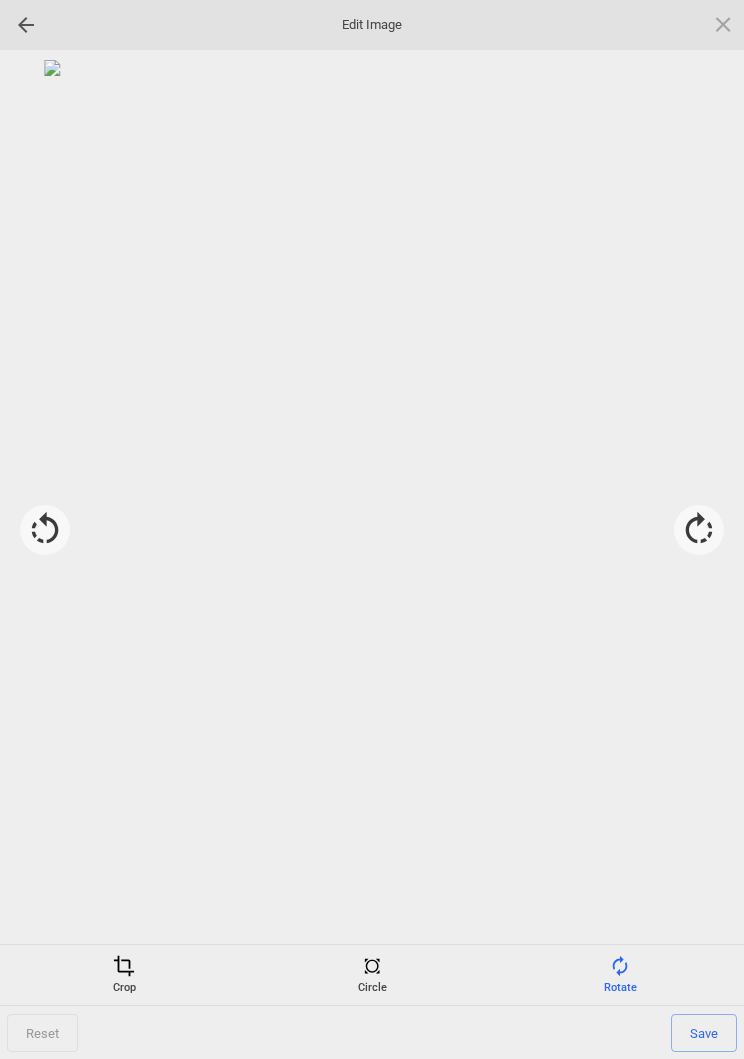 click at bounding box center (699, 530) 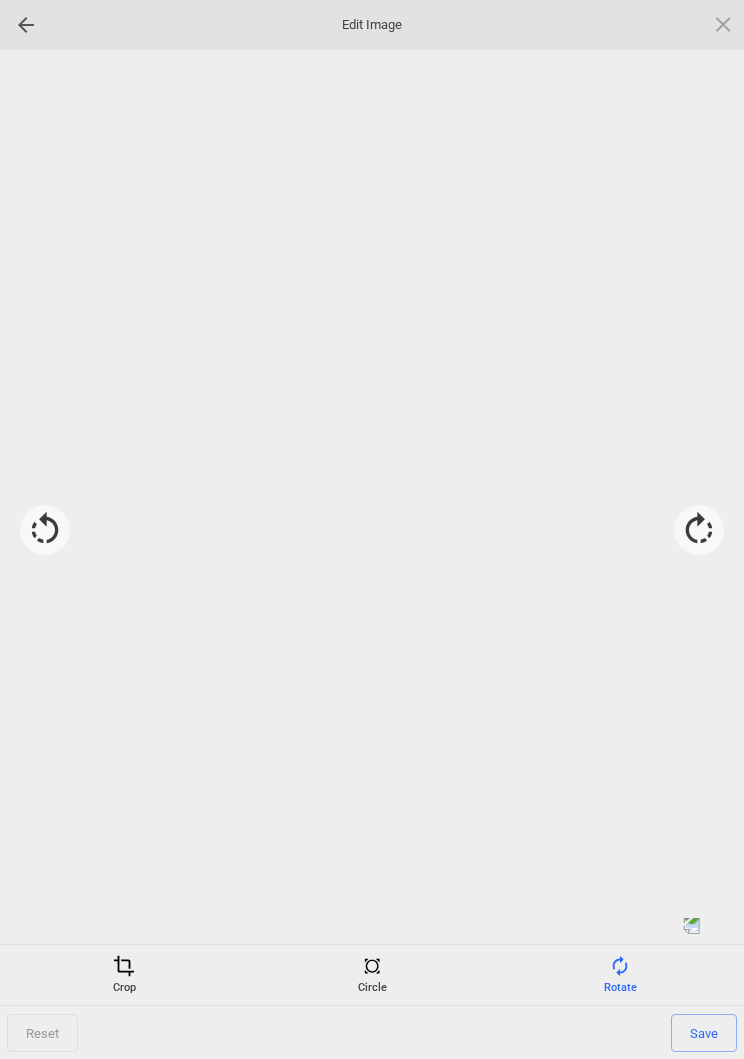 click at bounding box center (699, 530) 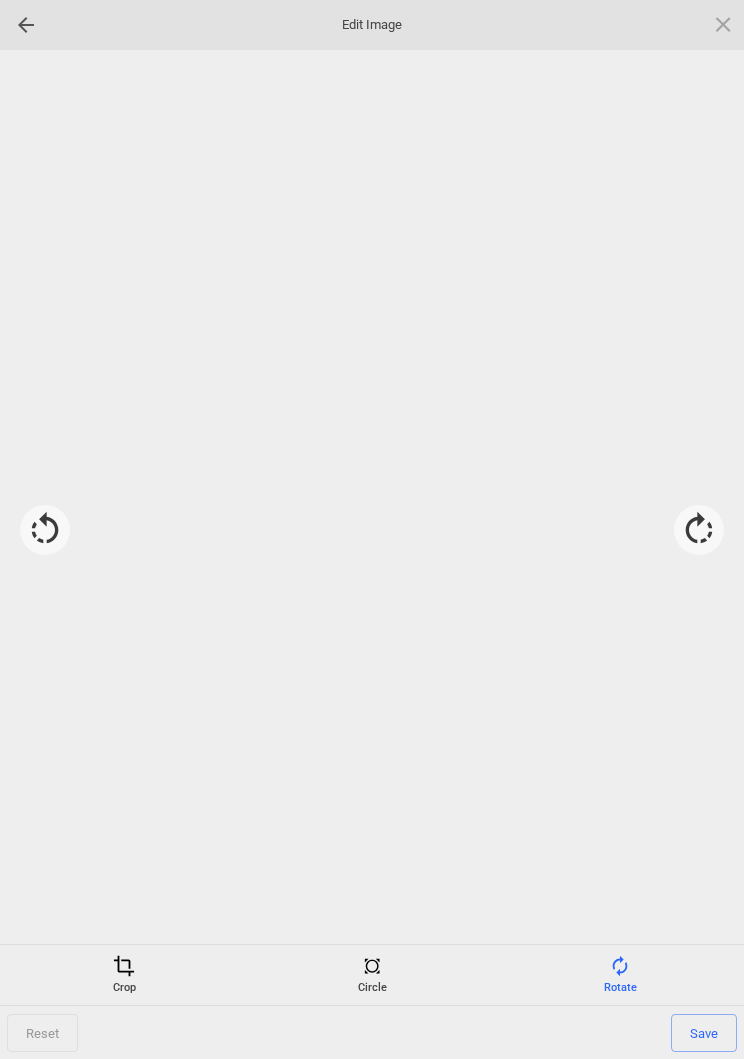 click on "Save" at bounding box center (704, 1033) 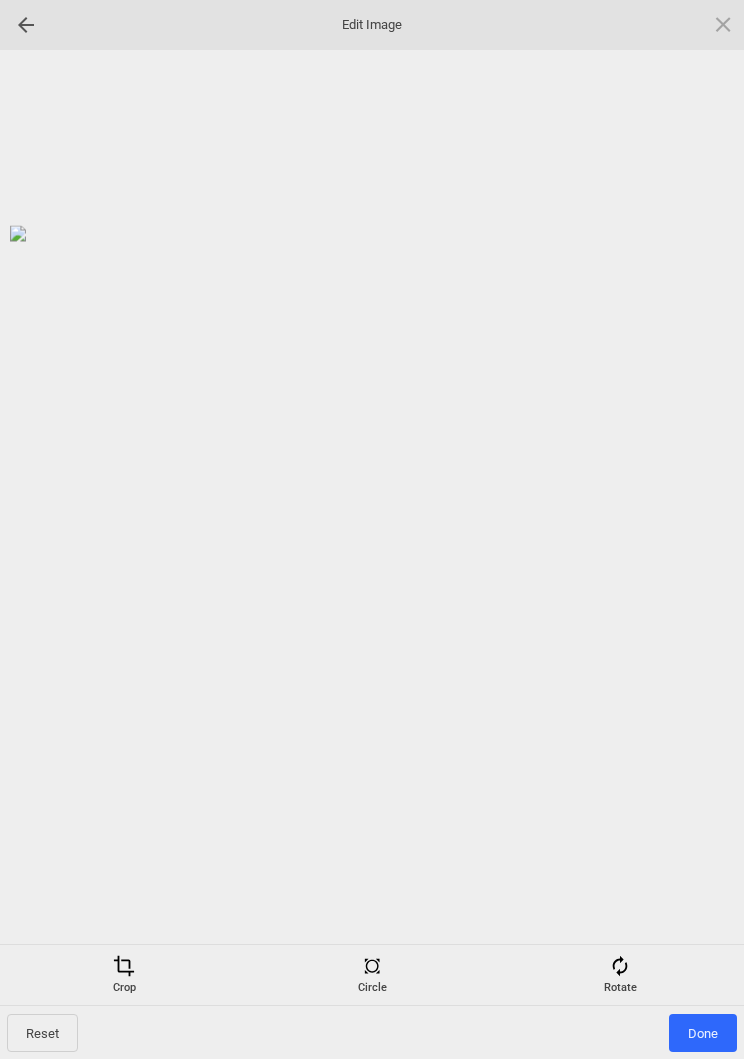 click on "Done" at bounding box center [703, 1033] 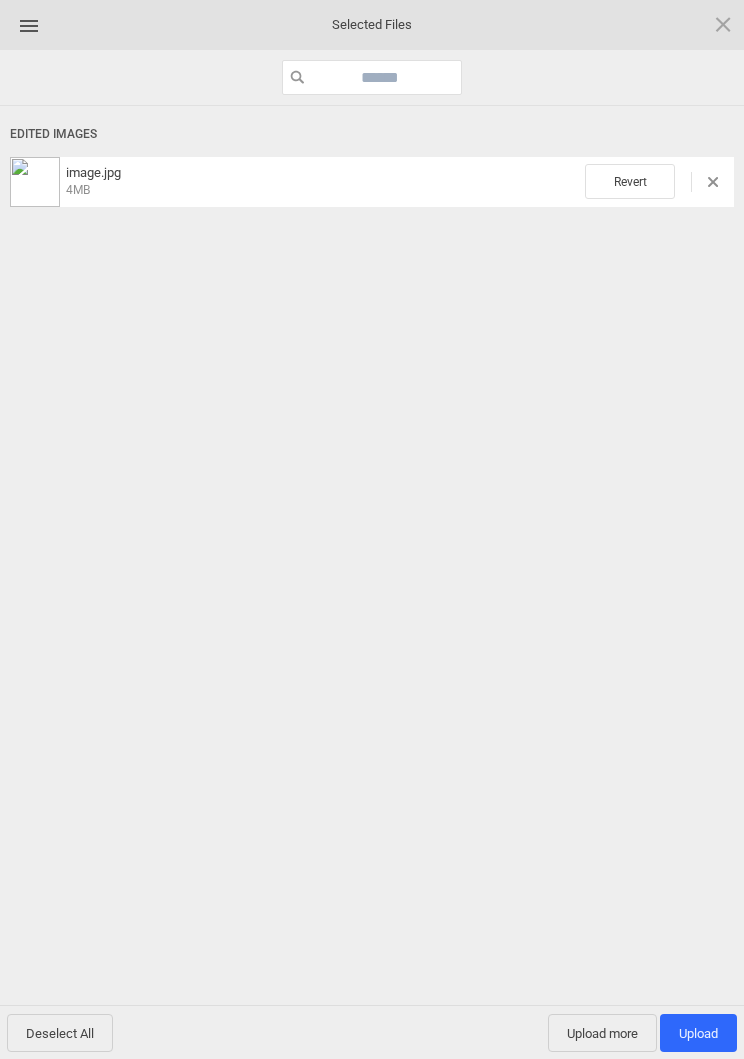 click on "Upload
1" at bounding box center [698, 1033] 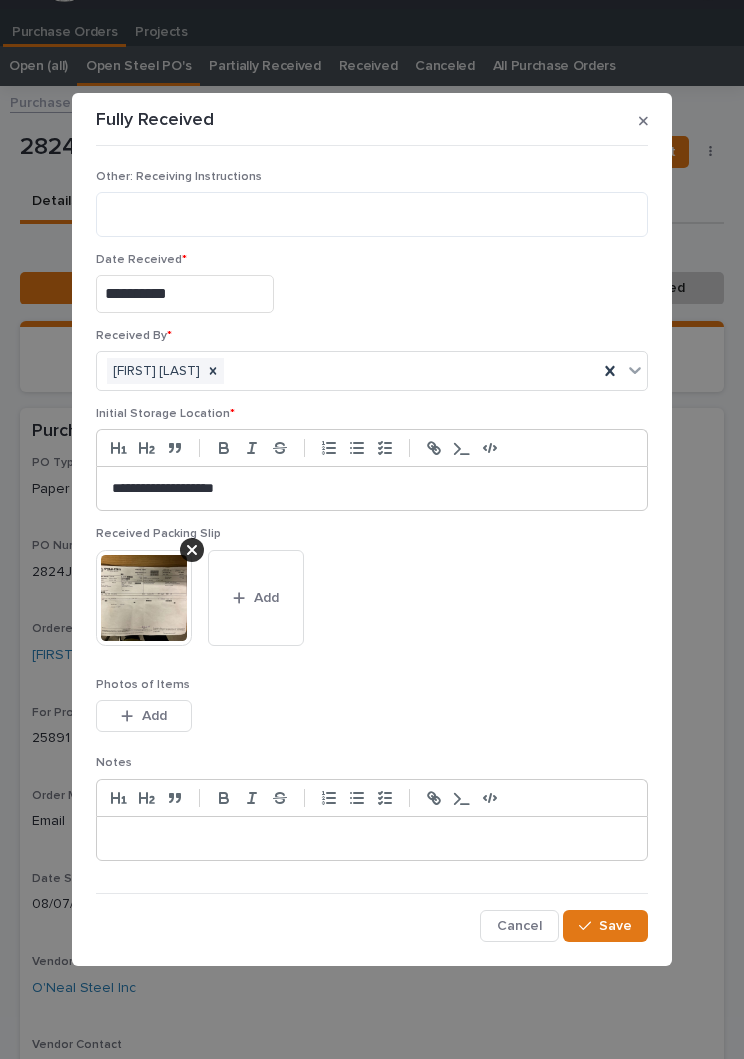click on "Save" at bounding box center [605, 926] 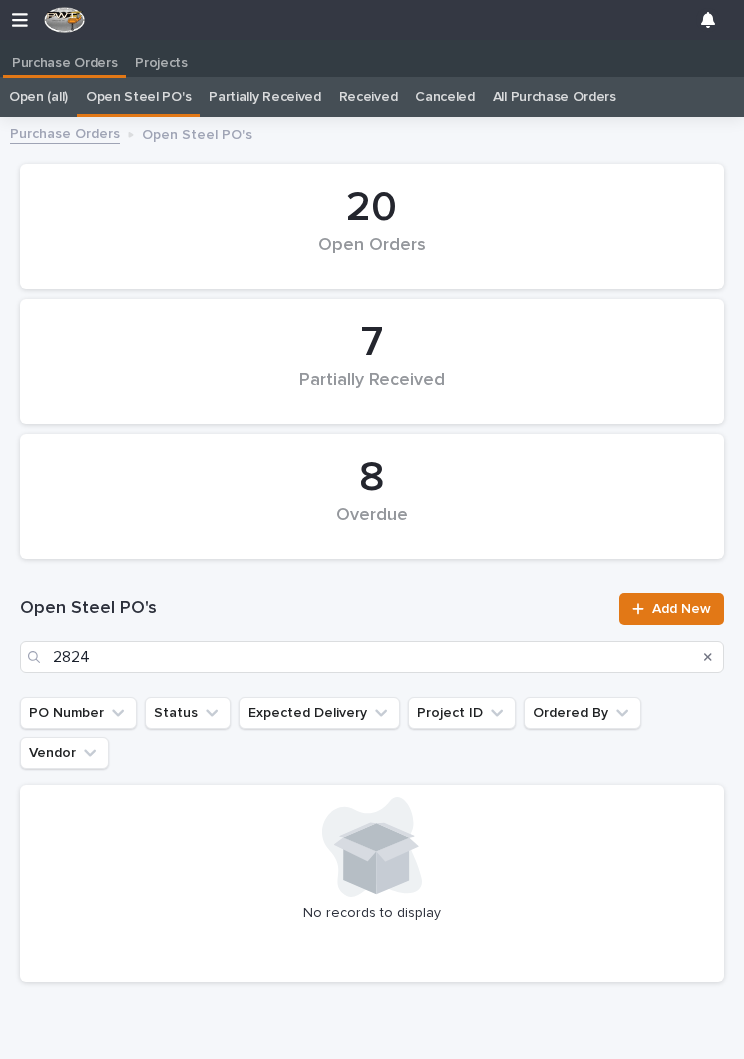 scroll, scrollTop: 12, scrollLeft: 0, axis: vertical 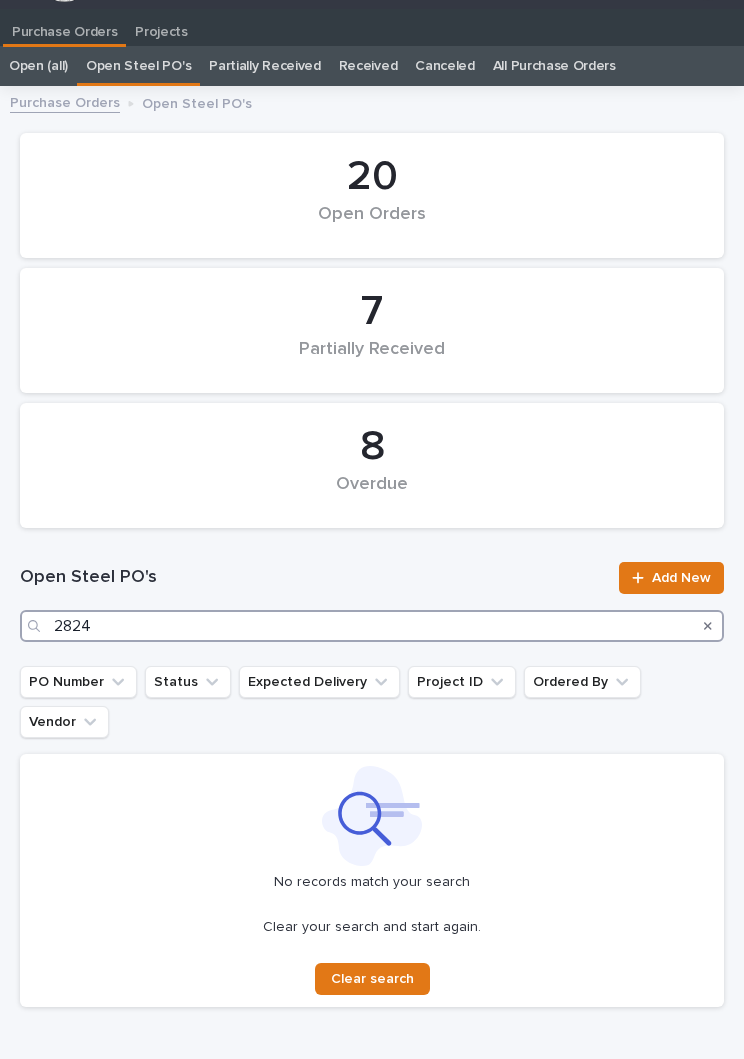 click on "2824" at bounding box center (372, 626) 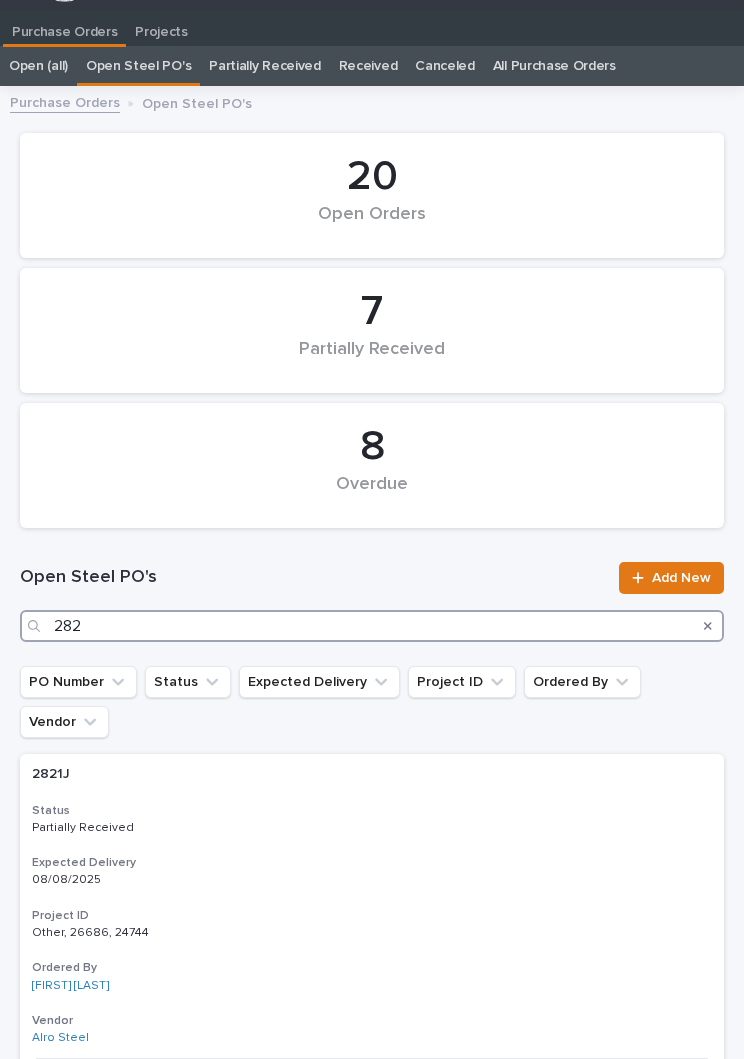 type on "2821" 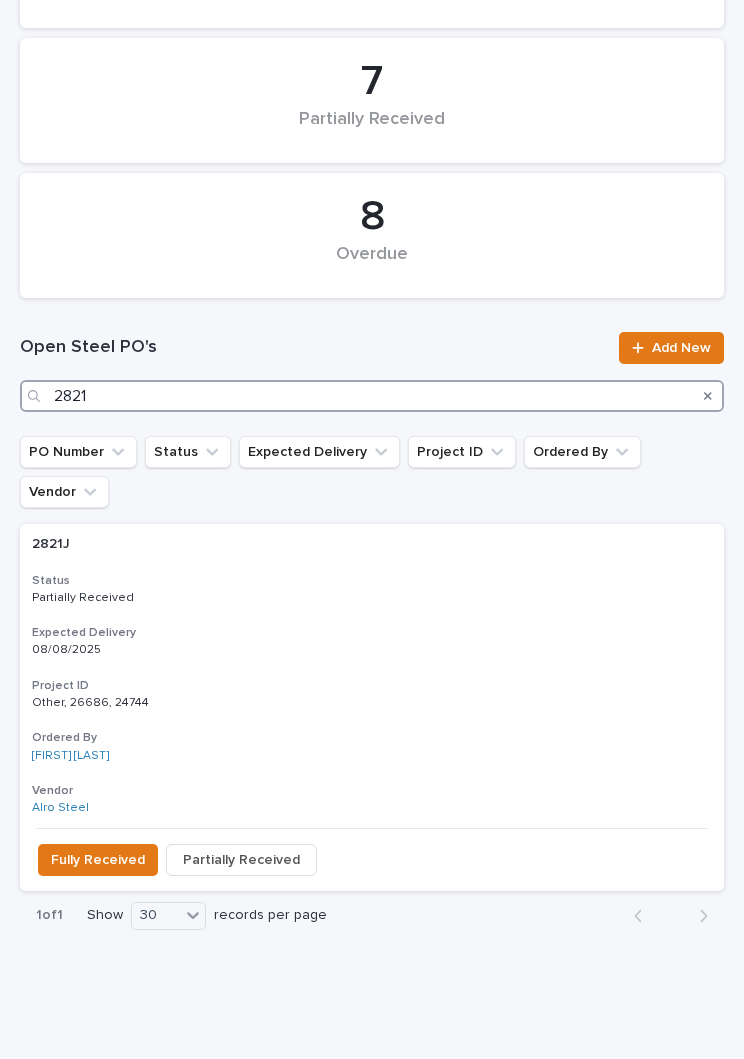 scroll, scrollTop: 255, scrollLeft: 0, axis: vertical 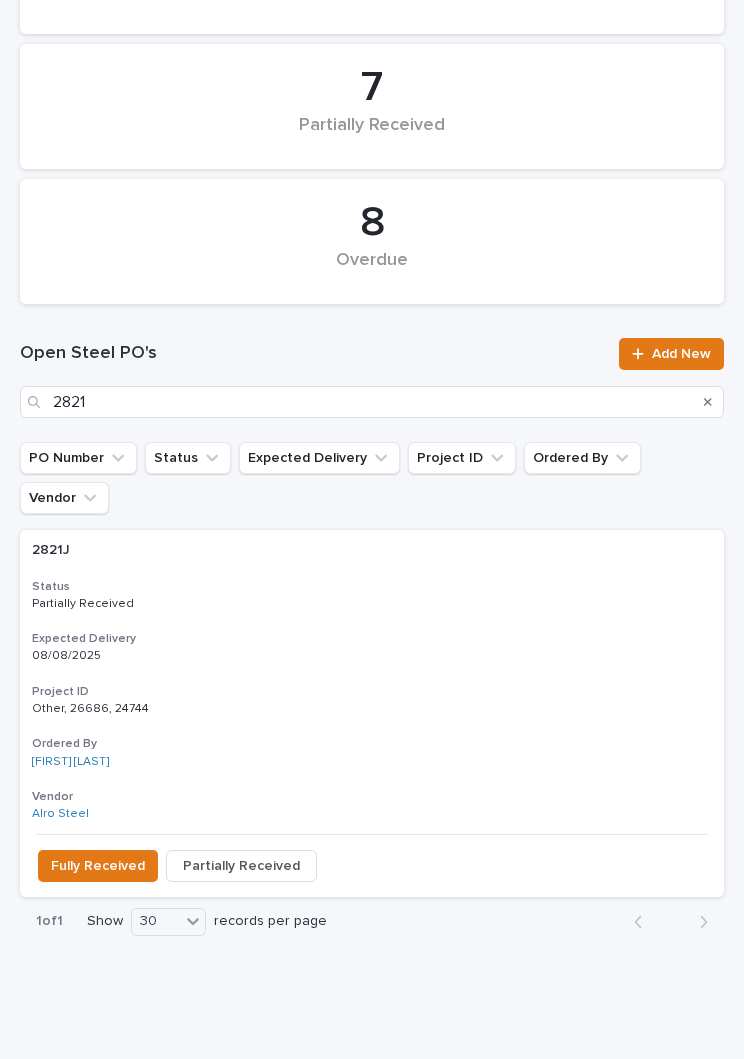 click on "Partially Received" at bounding box center [372, 604] 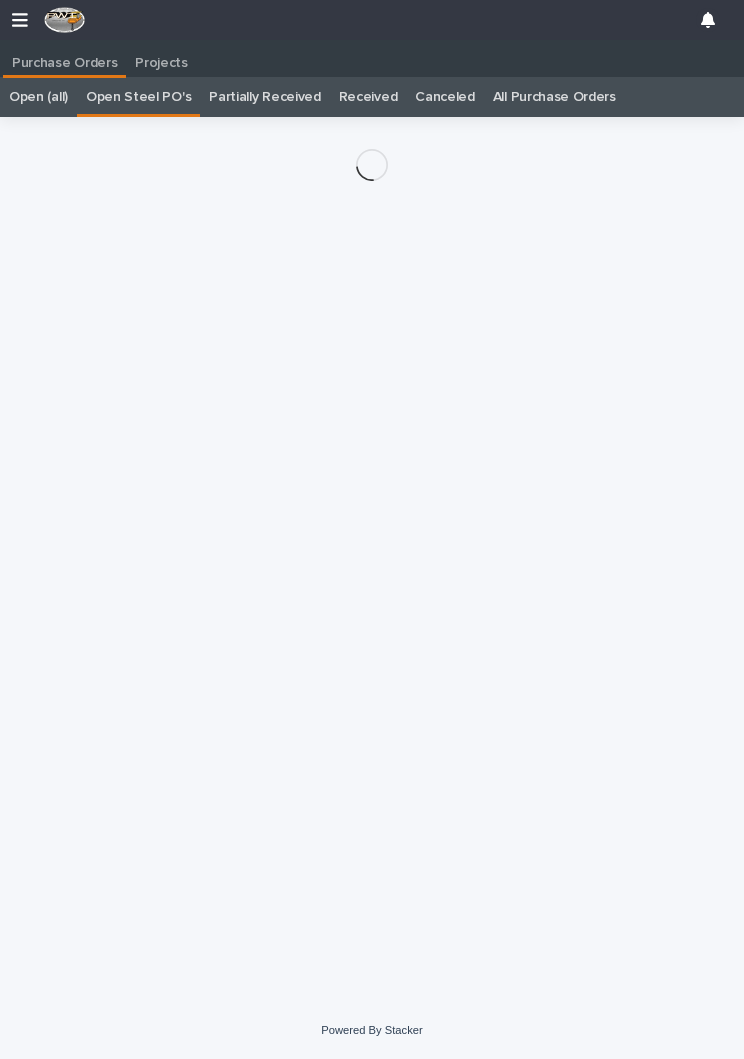 scroll, scrollTop: 0, scrollLeft: 9, axis: horizontal 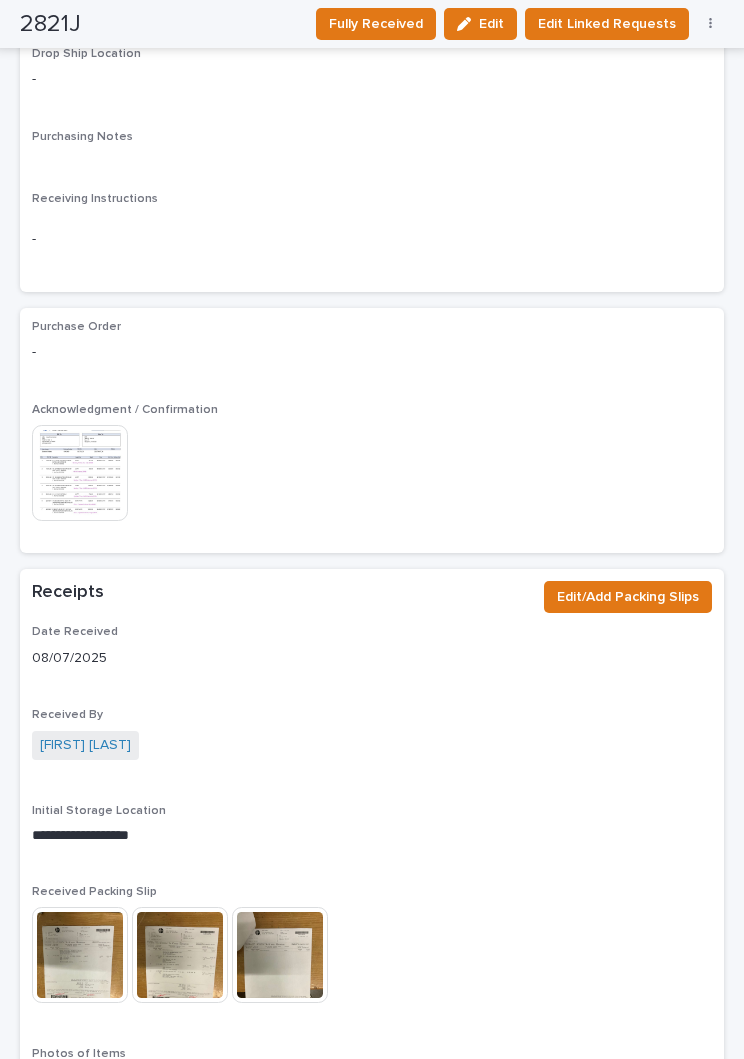 click on "Edit/Add Packing Slips" at bounding box center (628, 597) 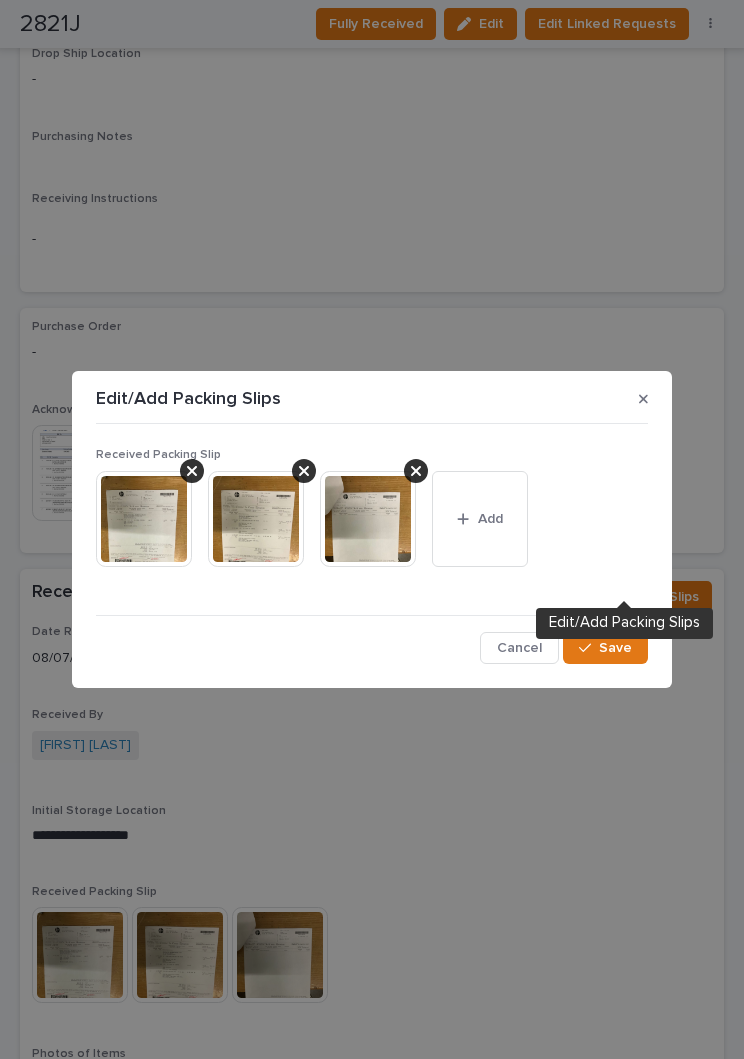 click on "Add" at bounding box center [480, 519] 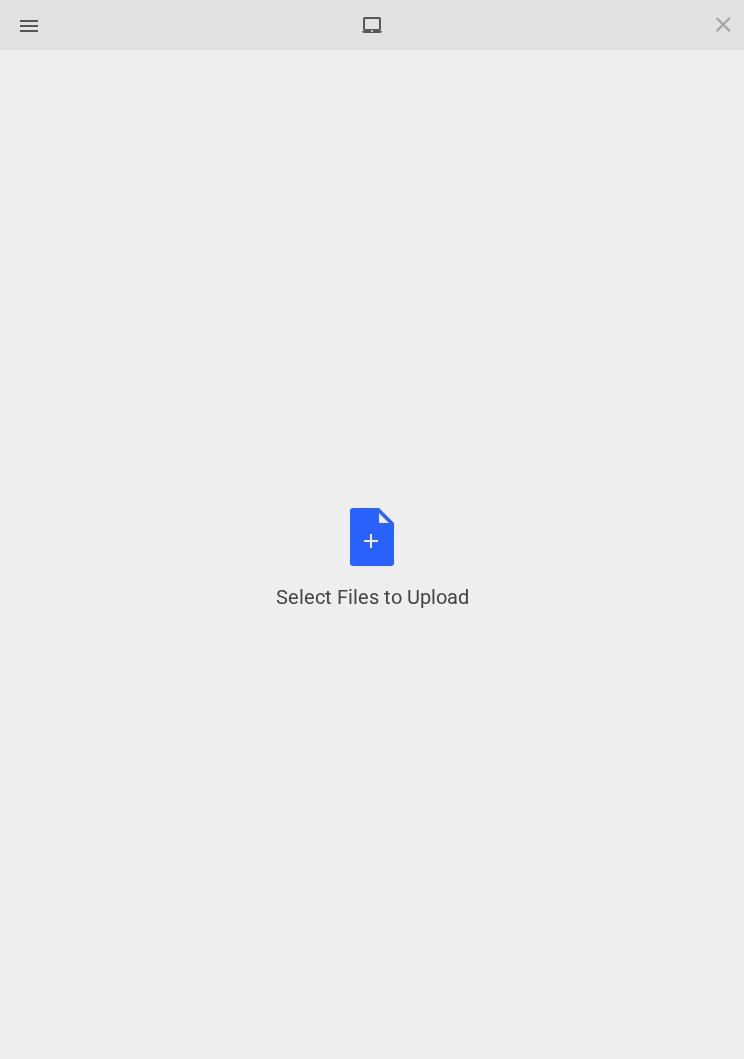 click on "Select Files to Upload
or Drag and Drop, Copy and Paste Files" at bounding box center (372, 559) 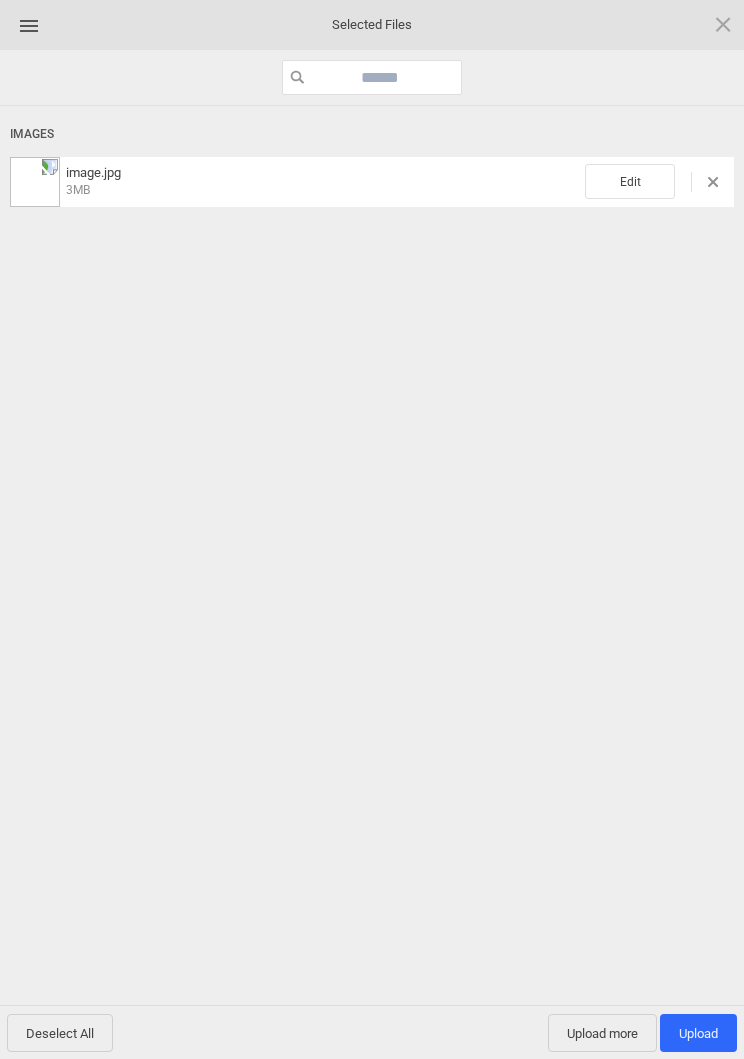 click on "Edit" at bounding box center [630, 181] 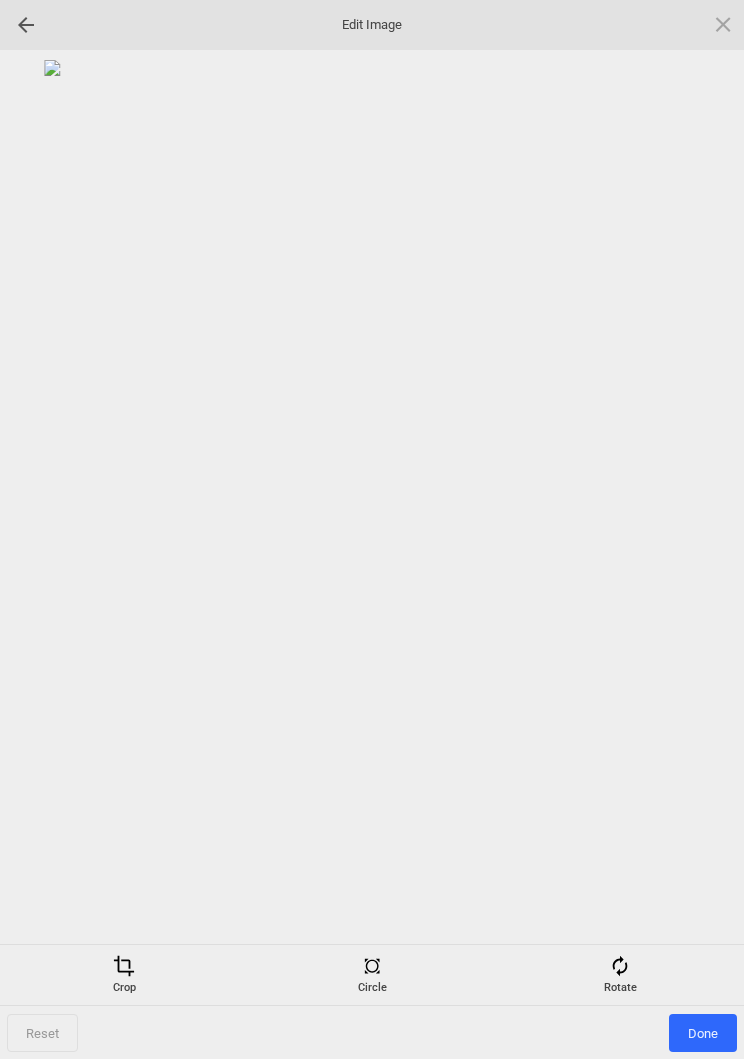 click on "Rotate" at bounding box center [620, 975] 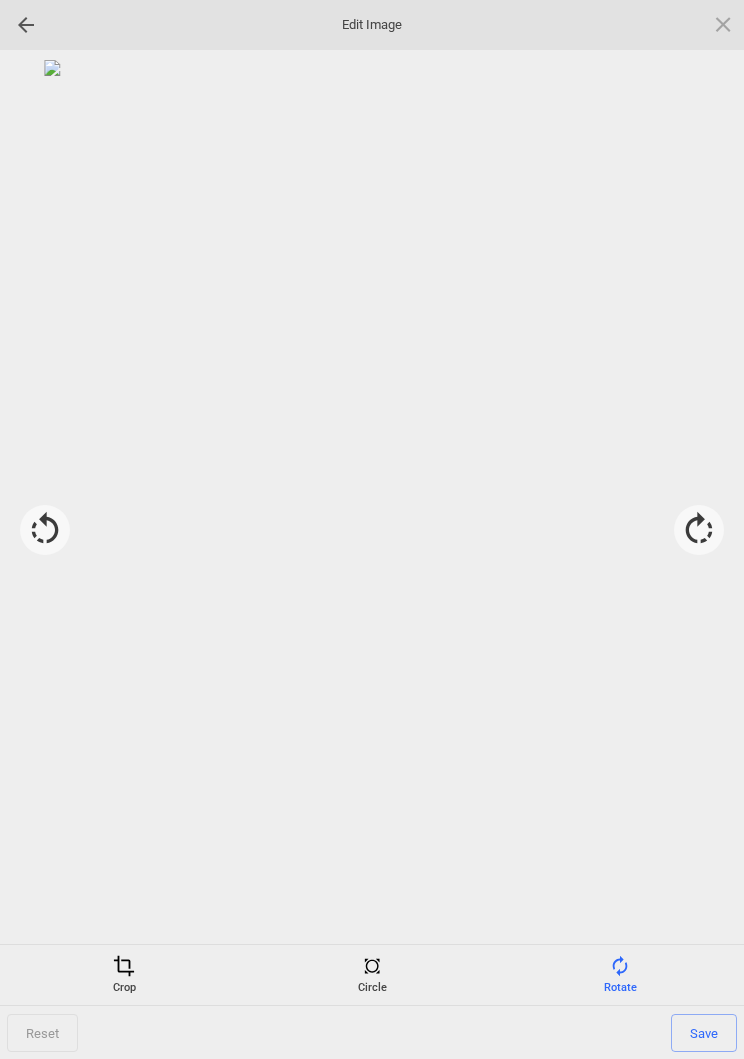 click at bounding box center (699, 530) 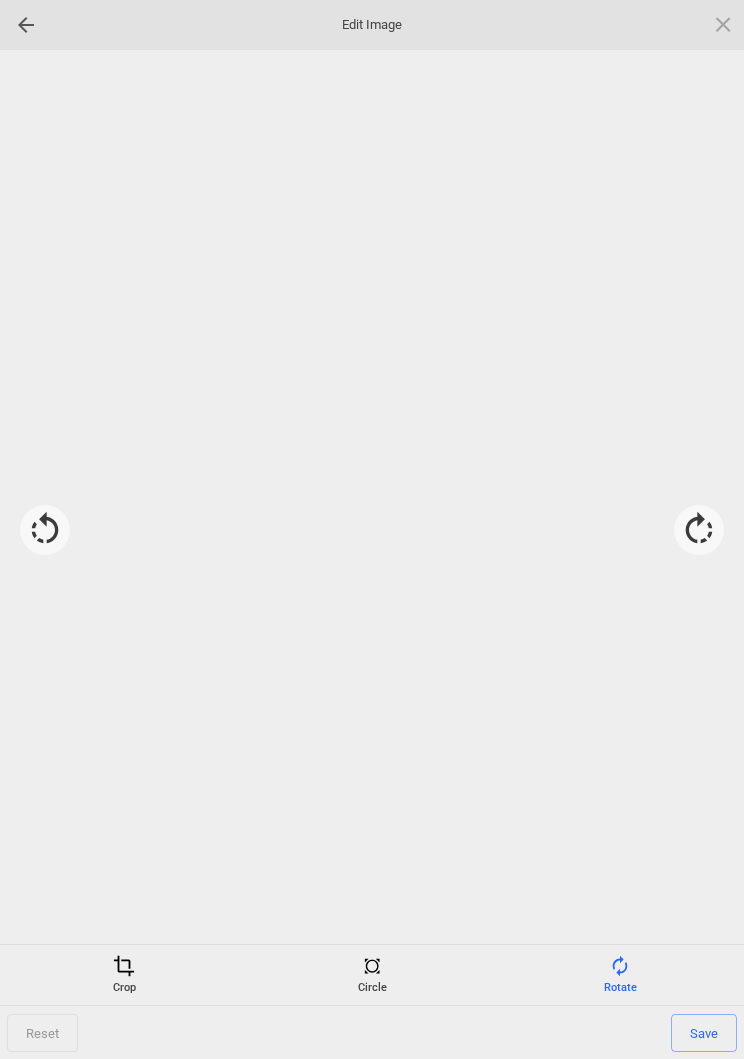 click at bounding box center [699, 530] 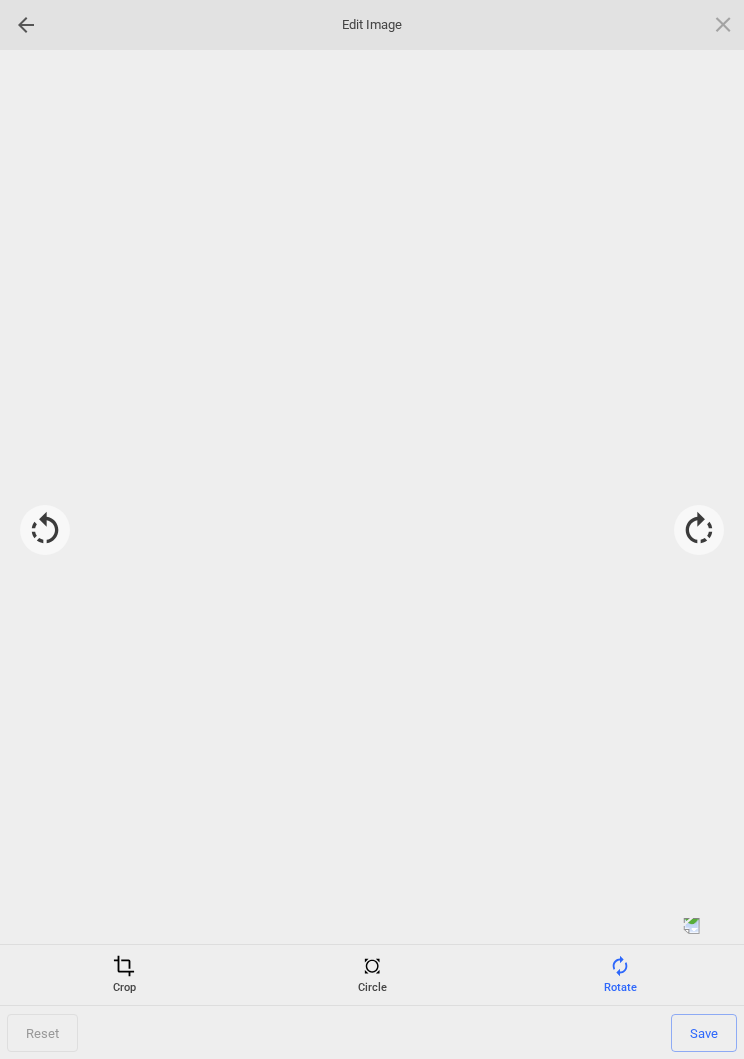 click at bounding box center [699, 530] 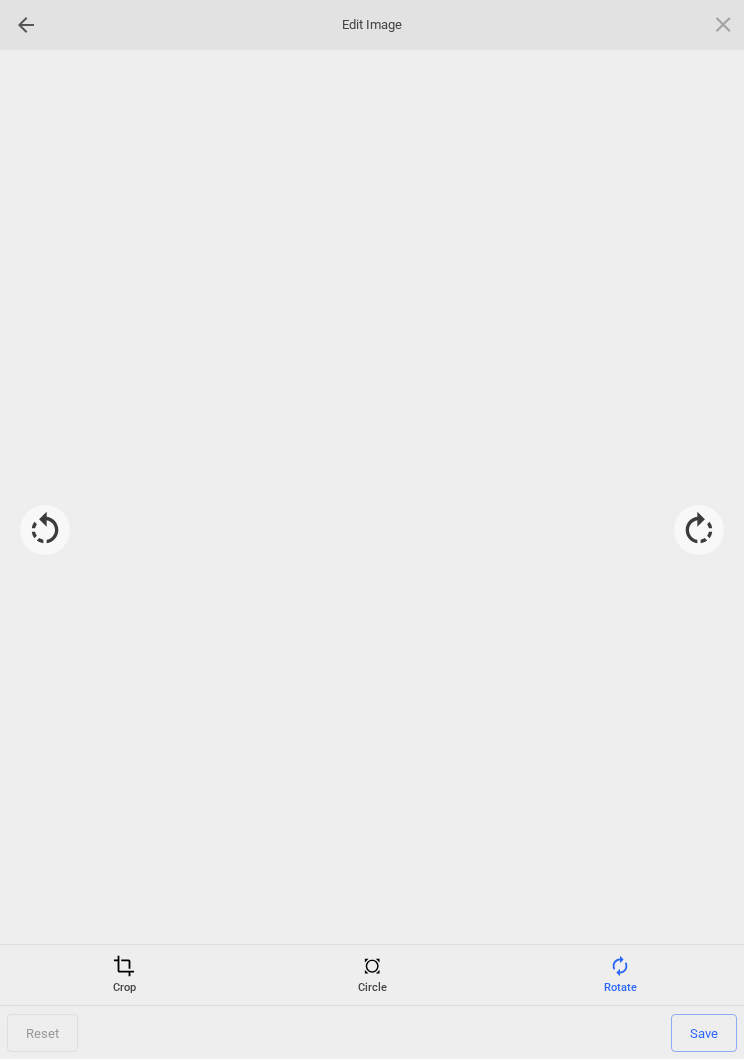 click at bounding box center (699, 530) 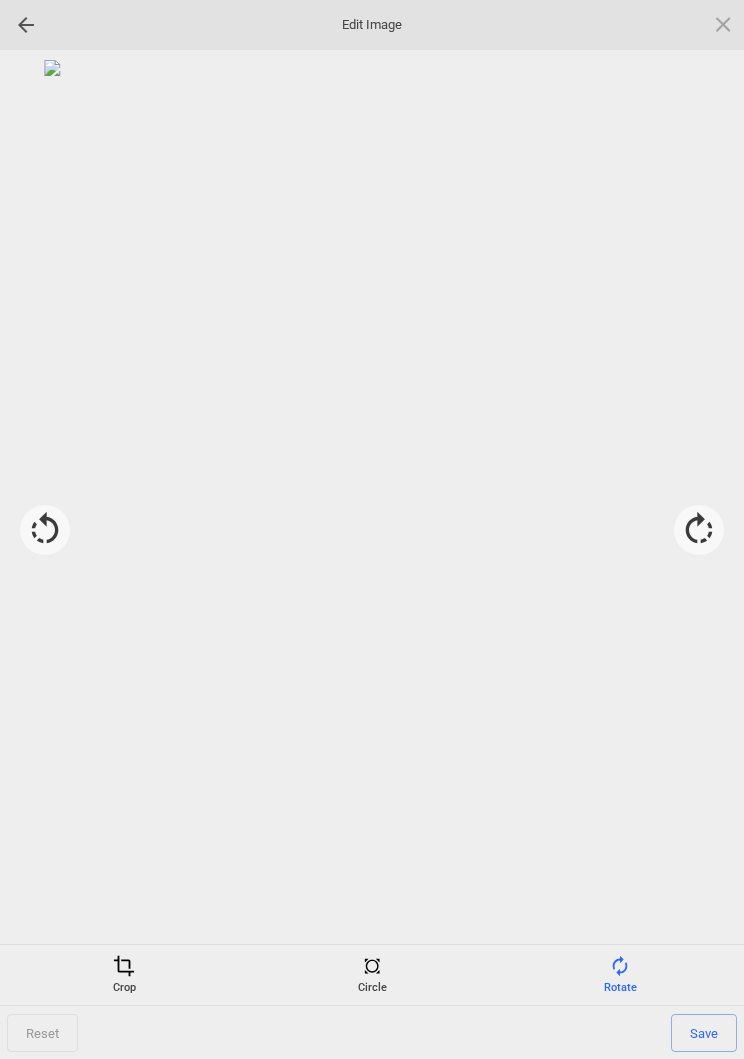 click on "Save" at bounding box center [704, 1033] 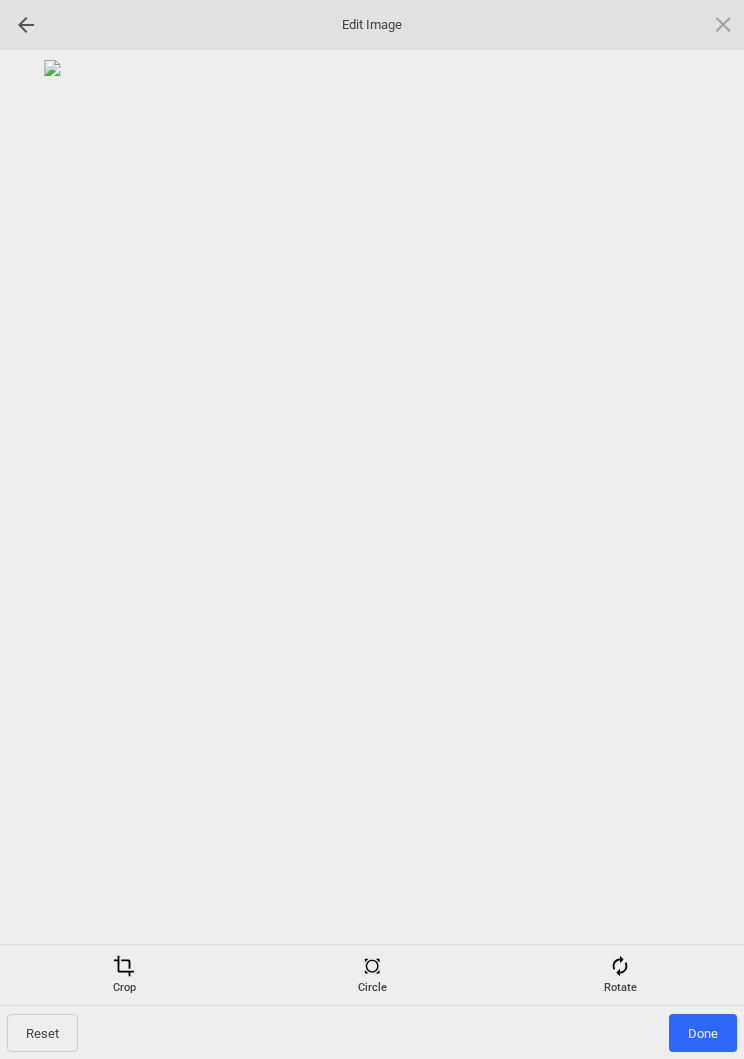 click on "Done" at bounding box center [703, 1033] 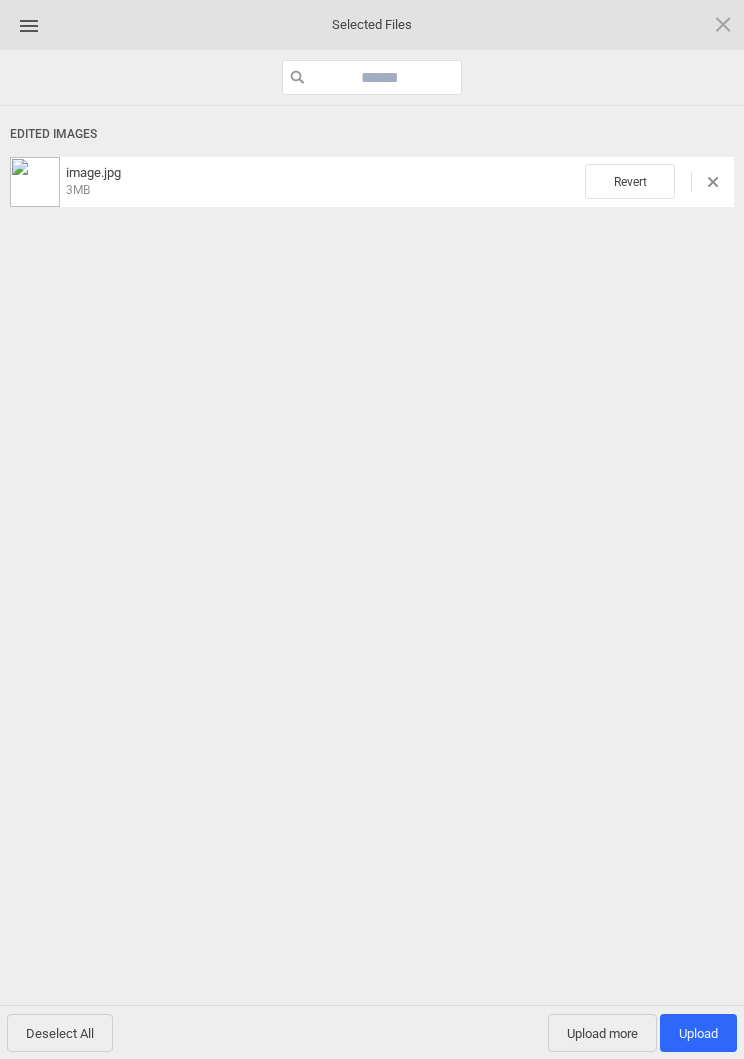 click on "Upload more" at bounding box center [602, 1033] 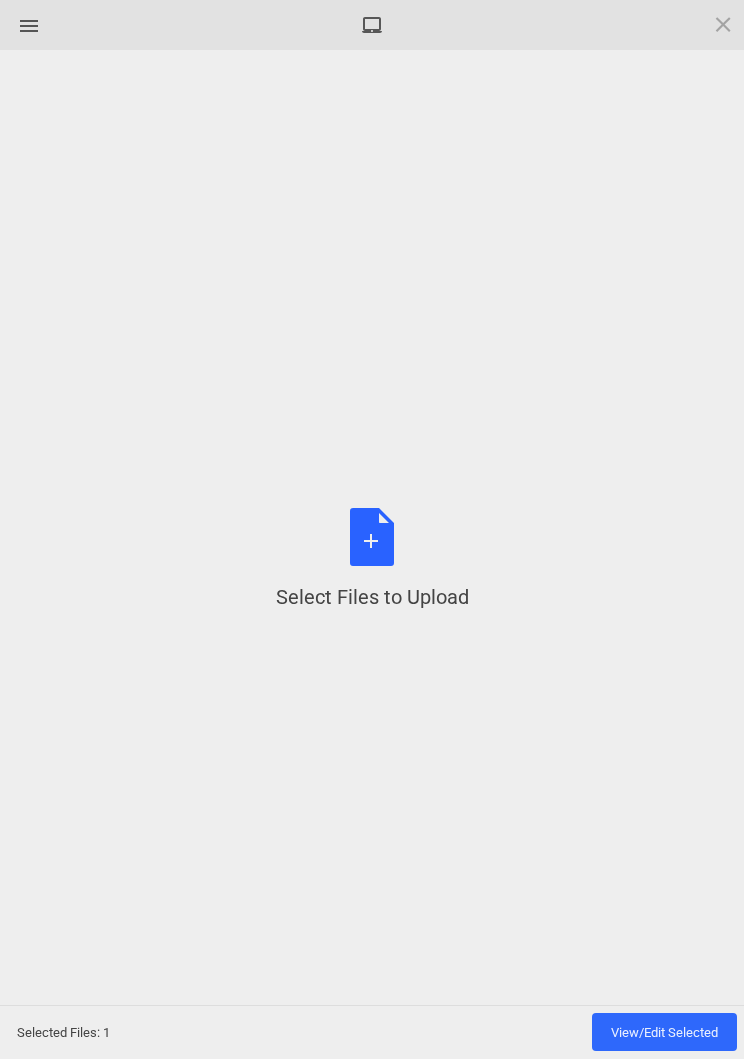 click on "Select Files to Upload
or Drag and Drop, Copy and Paste Files" at bounding box center (372, 559) 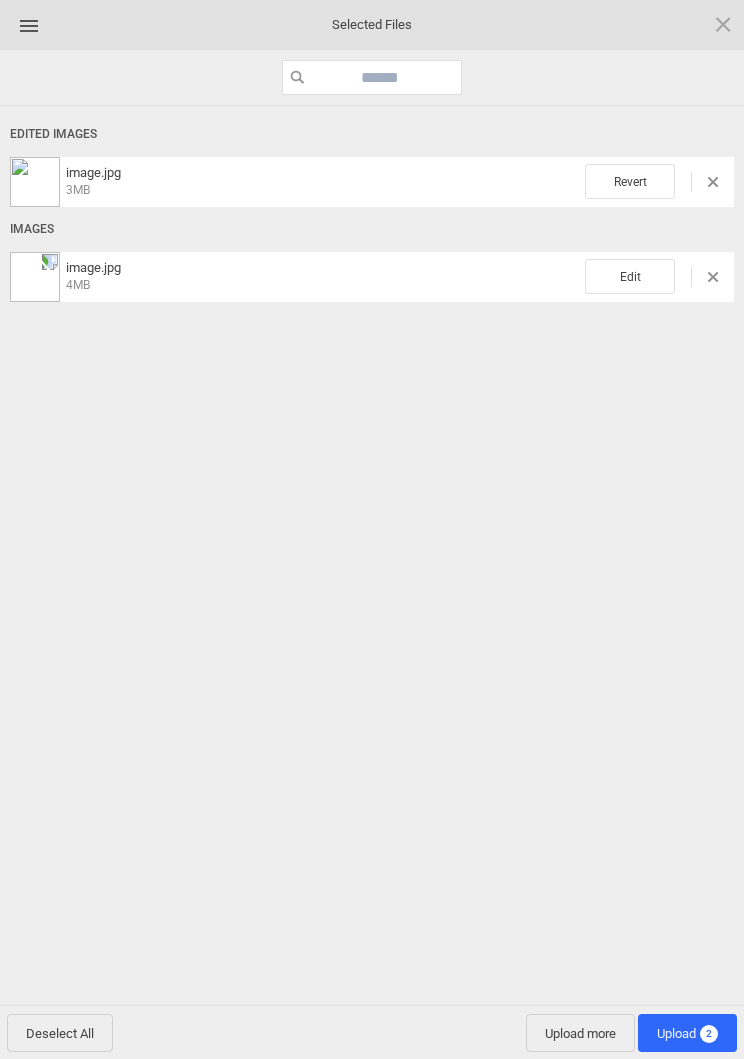 click on "Edit" at bounding box center [630, 276] 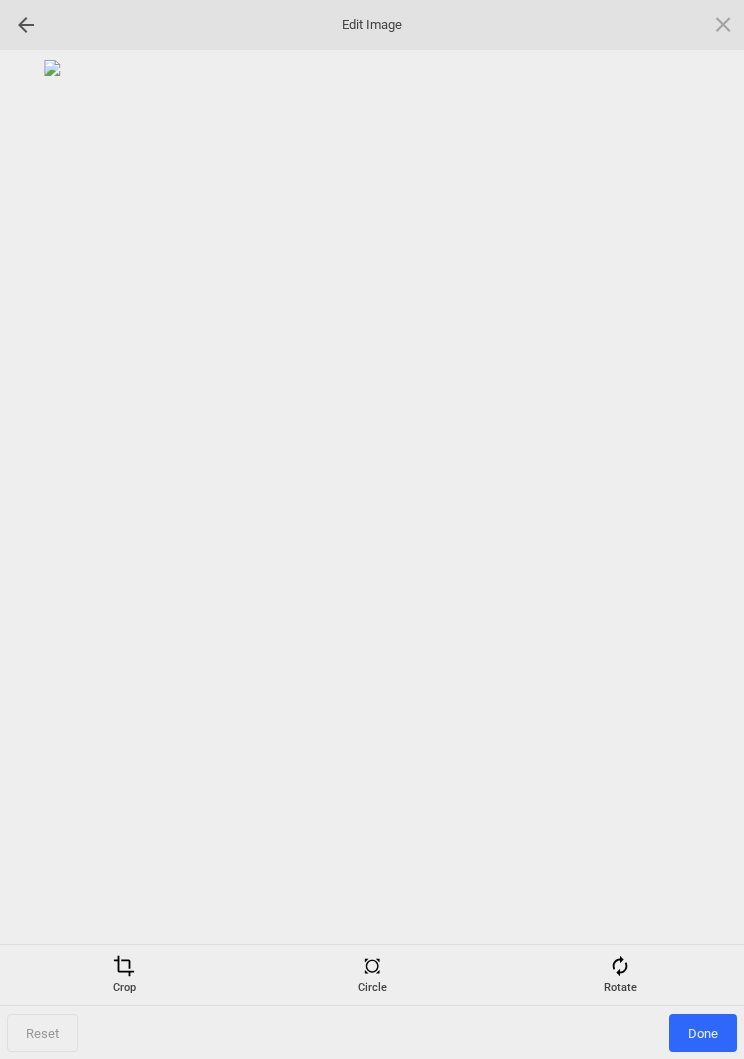 click on "Rotate" at bounding box center (620, 975) 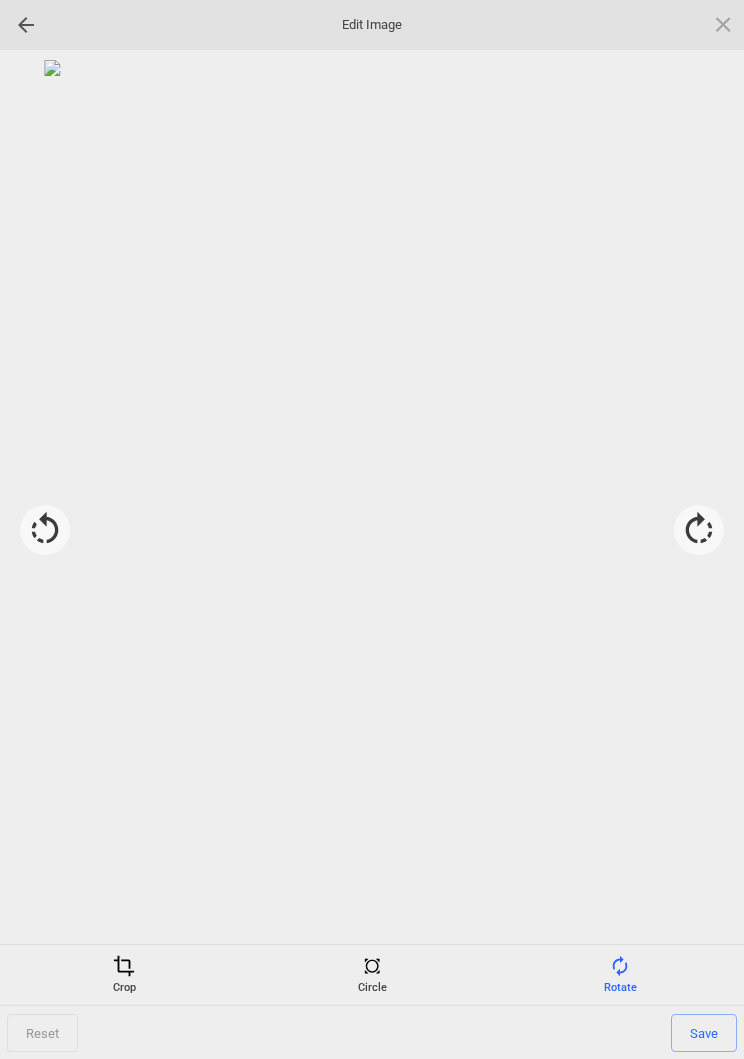 click at bounding box center (699, 530) 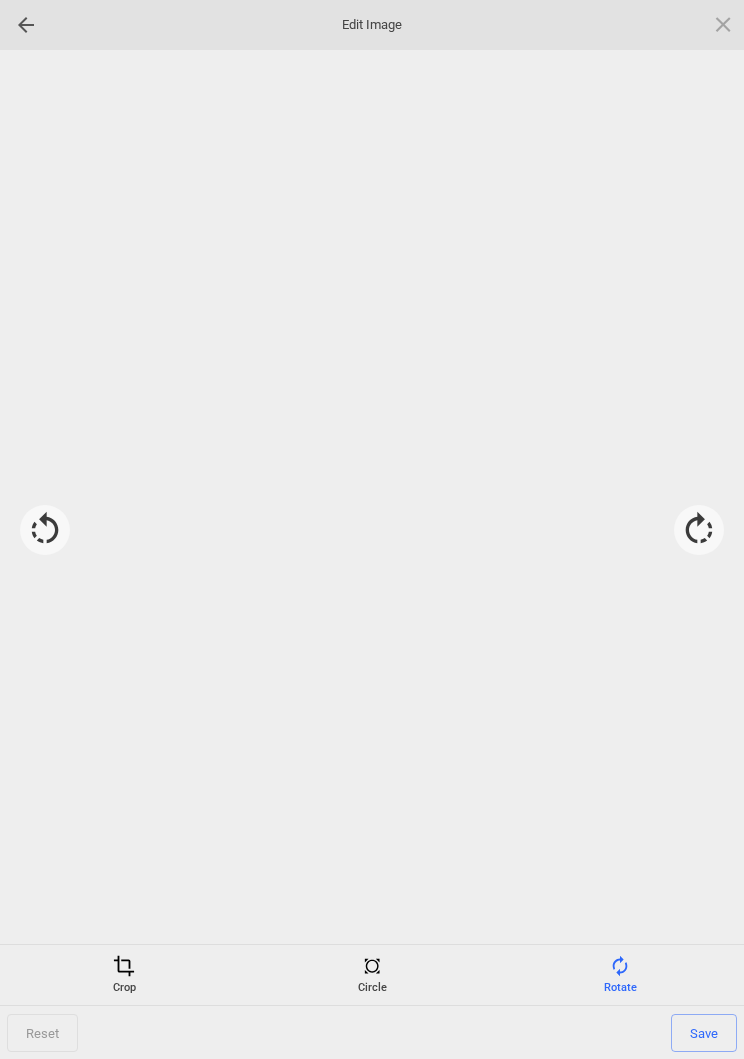 click at bounding box center [699, 530] 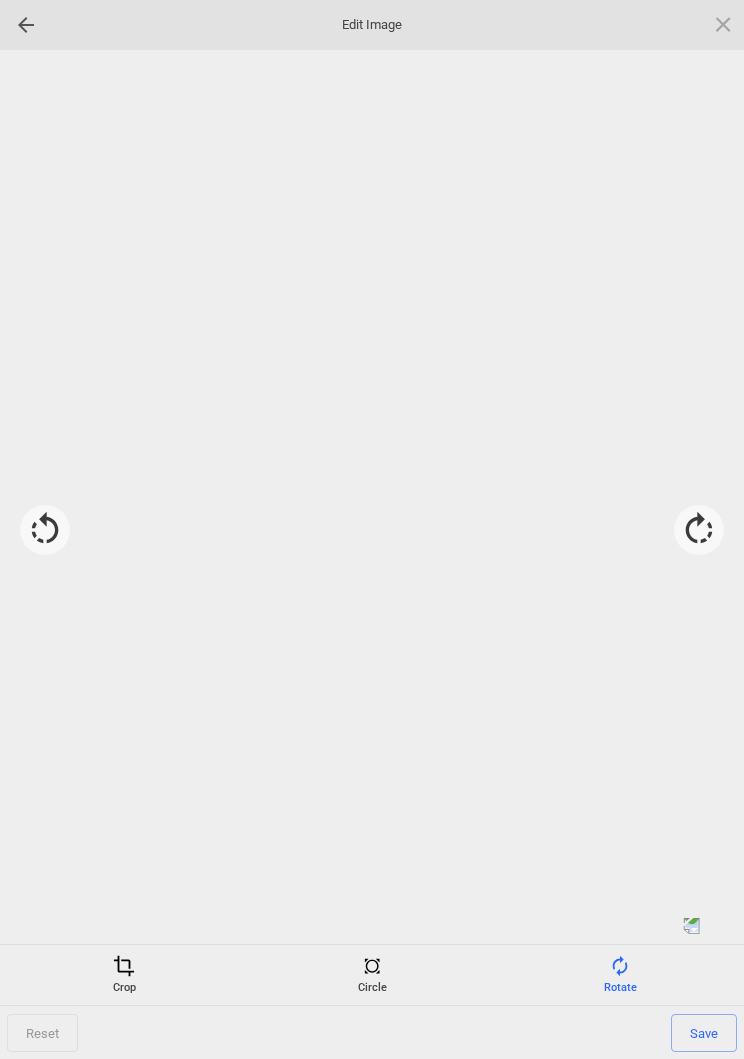 click at bounding box center (699, 530) 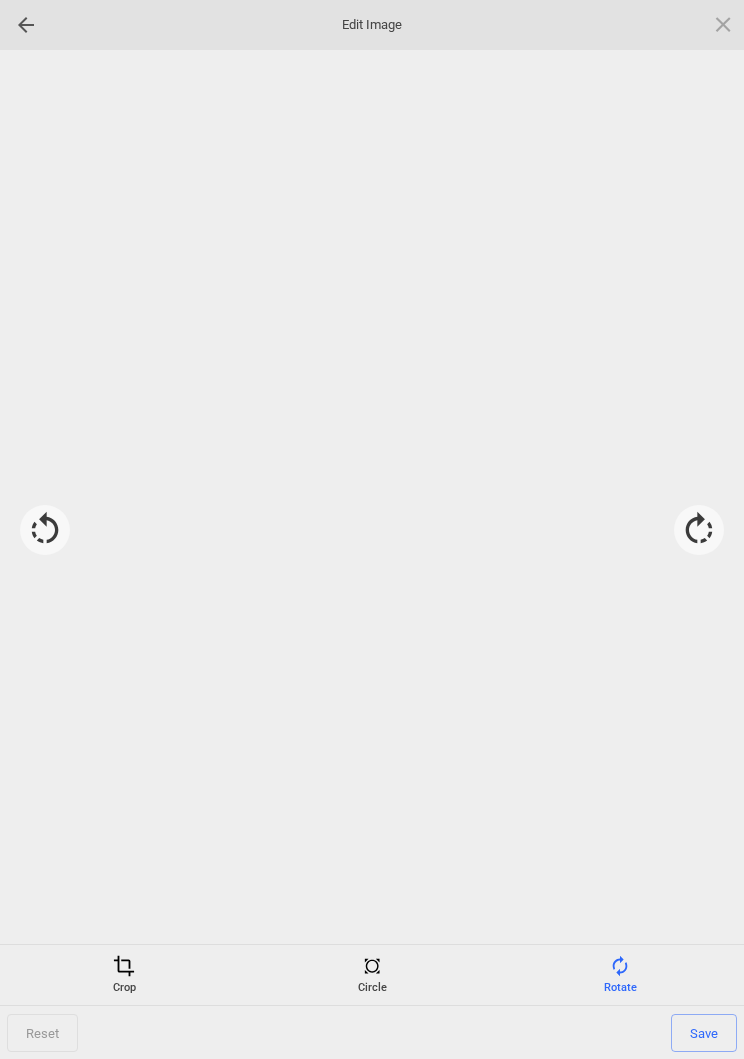 click at bounding box center [699, 530] 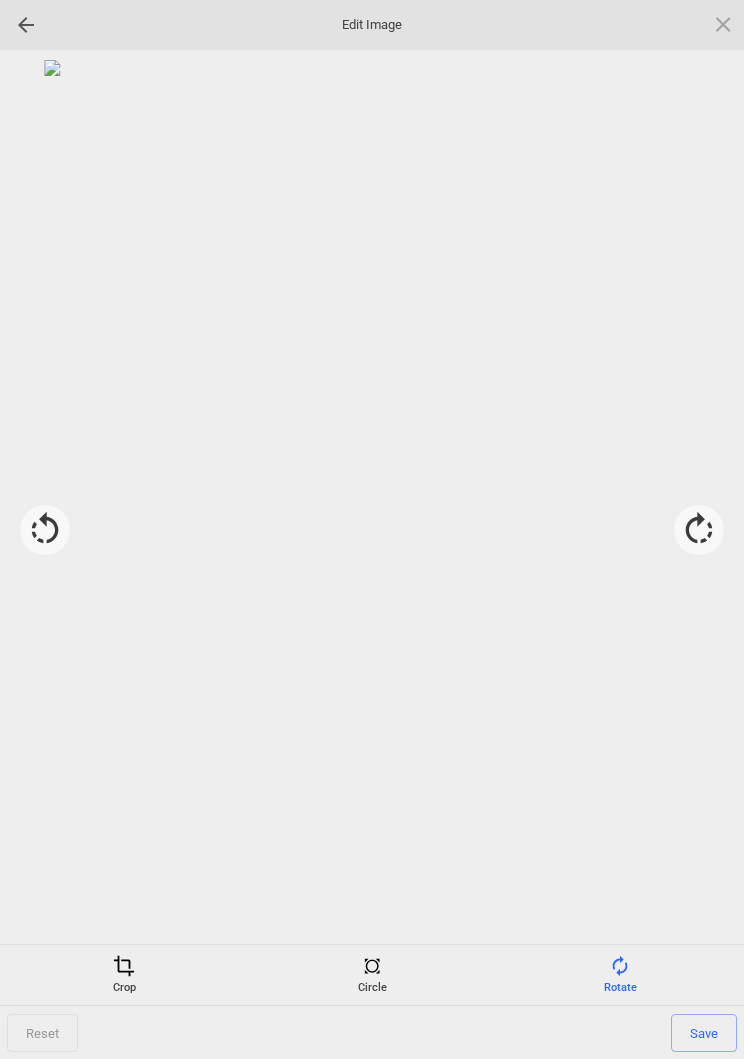 click on "Save" at bounding box center (704, 1033) 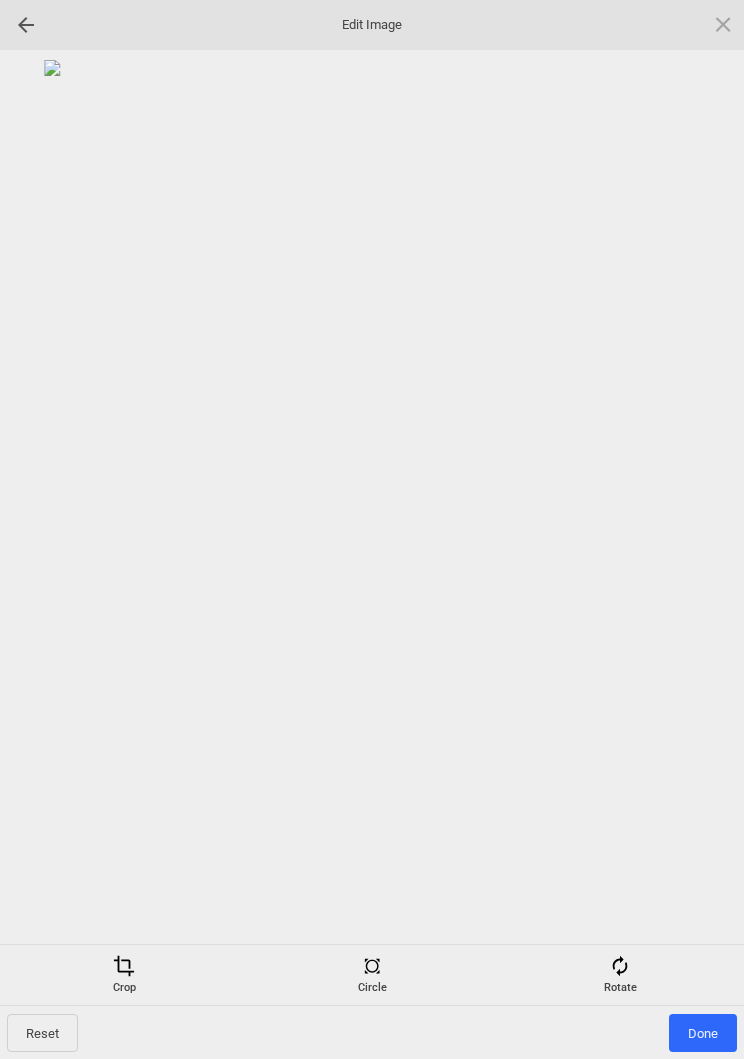click on "Done" at bounding box center (703, 1033) 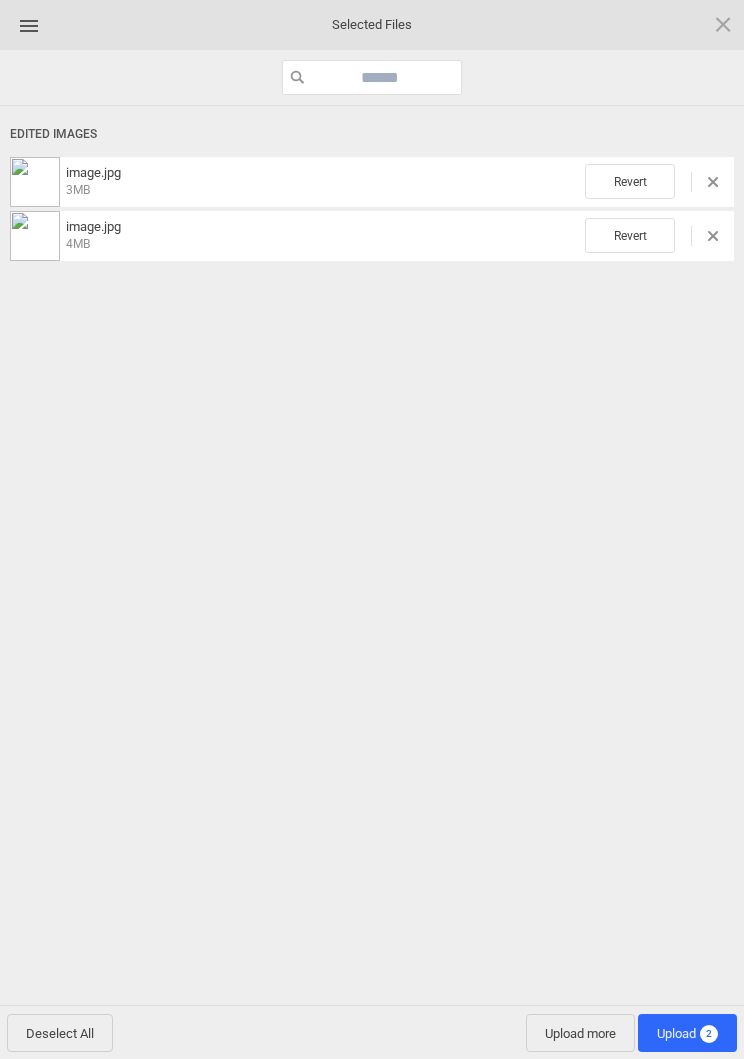 click on "Upload
2" at bounding box center (687, 1033) 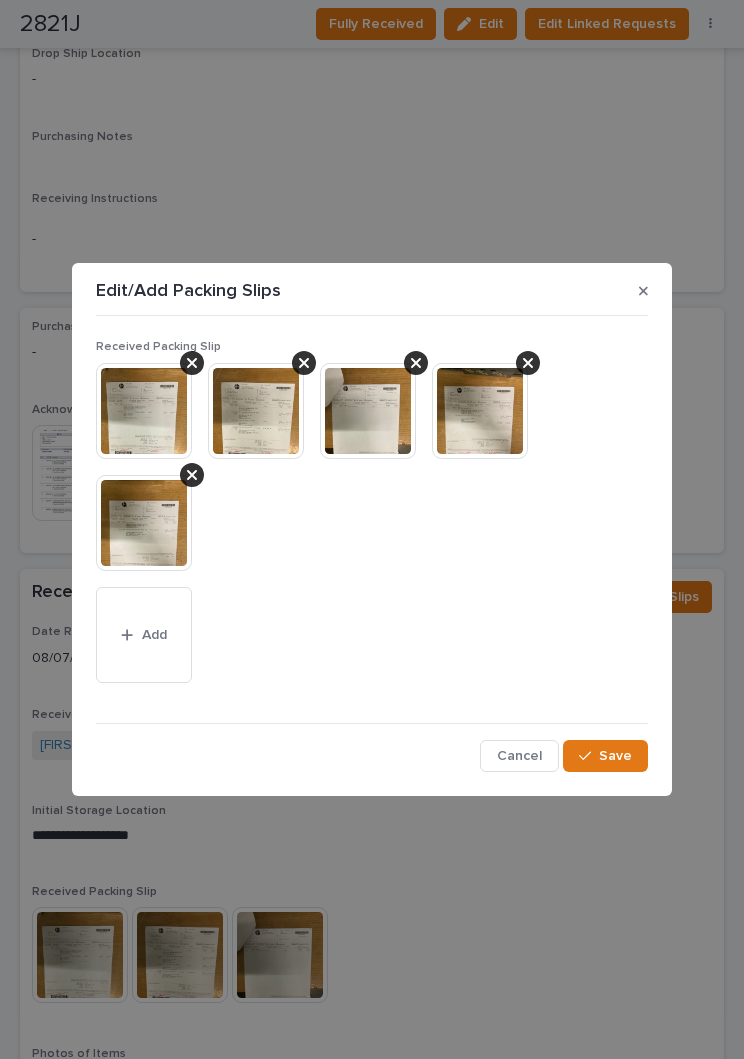 click on "Save" at bounding box center (605, 756) 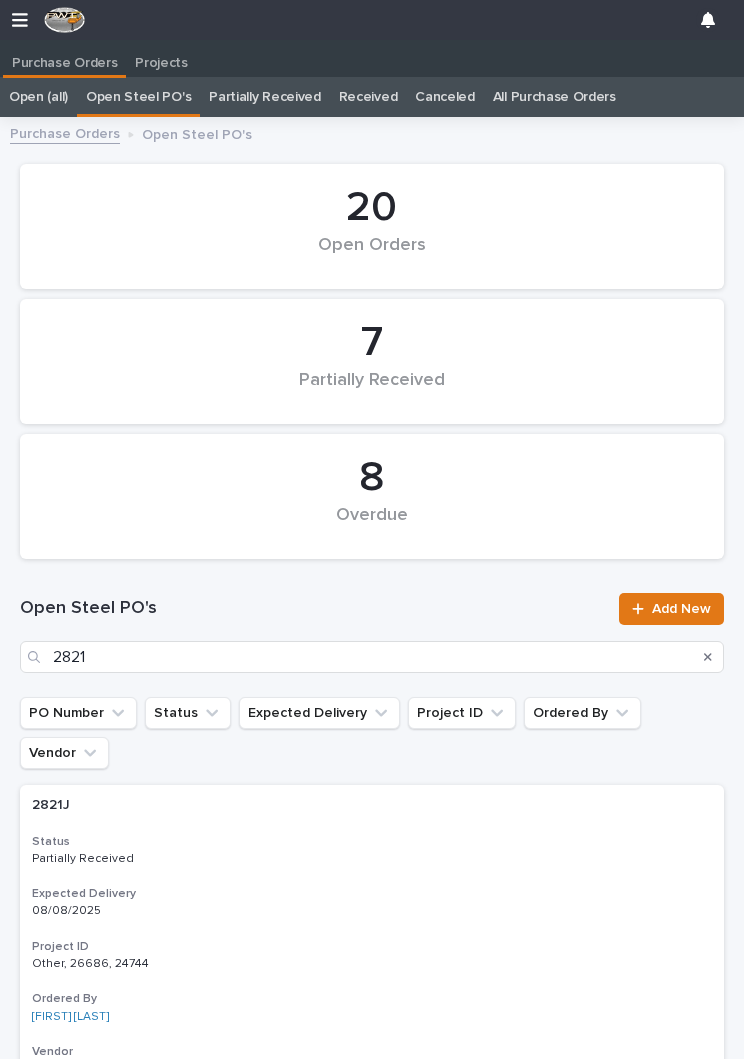 scroll, scrollTop: 0, scrollLeft: 9, axis: horizontal 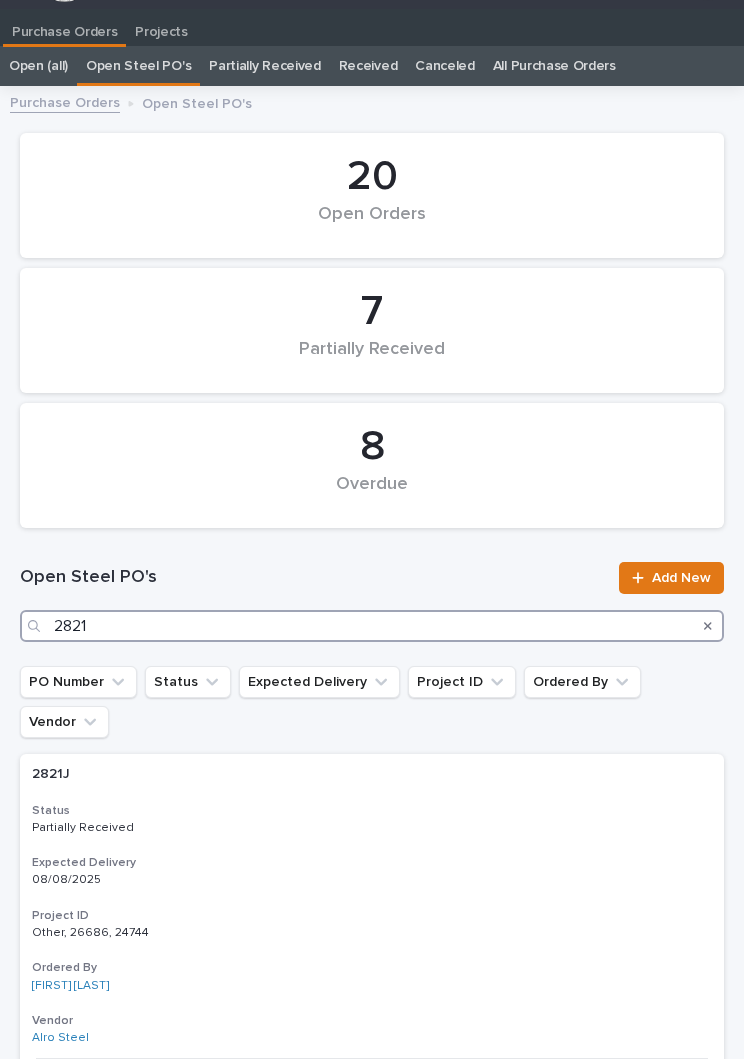 click on "2821" at bounding box center [372, 626] 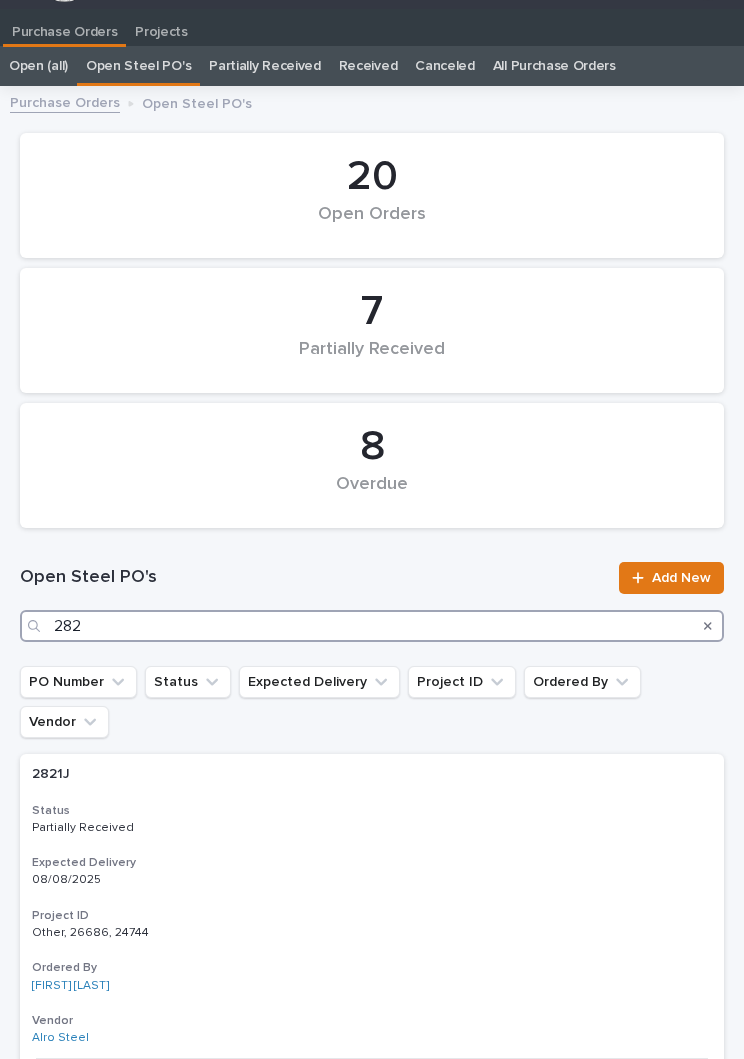 type on "2825" 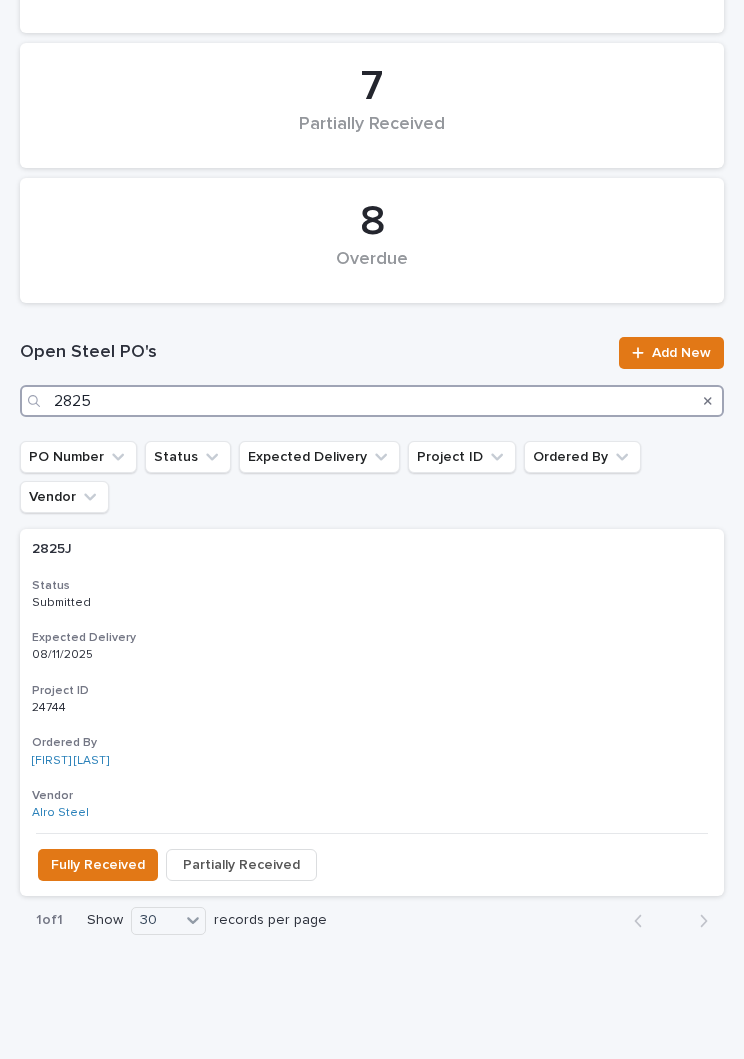 scroll, scrollTop: 255, scrollLeft: 0, axis: vertical 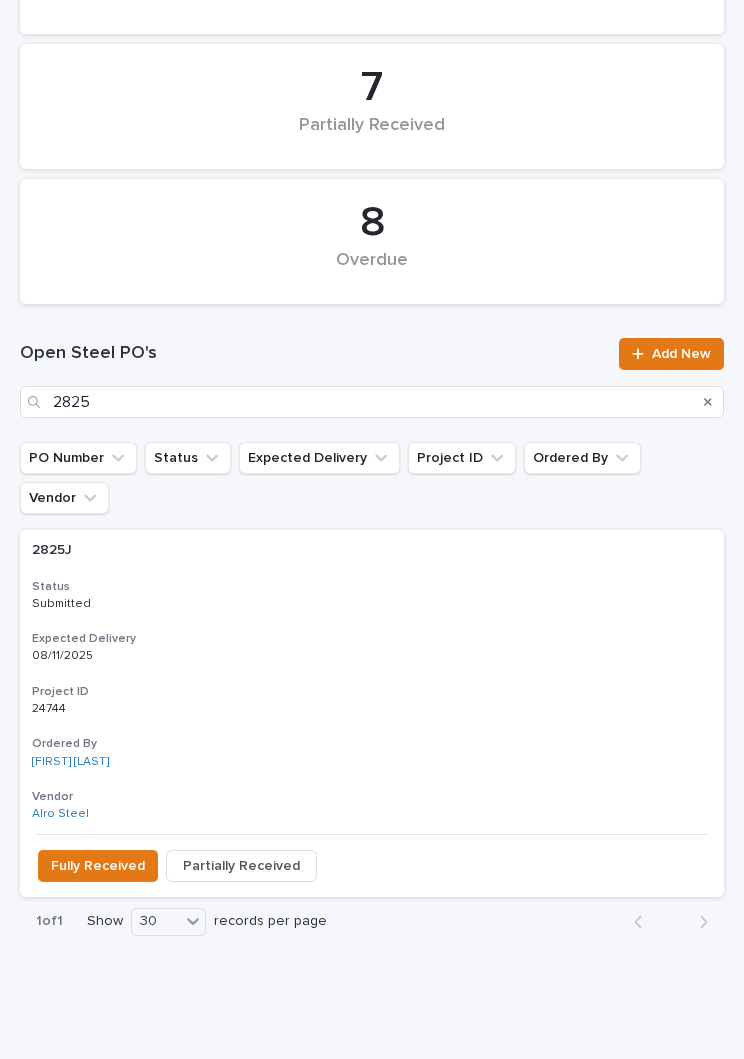 click on "2825J 2825J   Status Submitted Expected Delivery [DATE] Project ID 24744 24744   Ordered By [FIRST] [LAST]   Vendor Alro Steel" at bounding box center [372, 682] 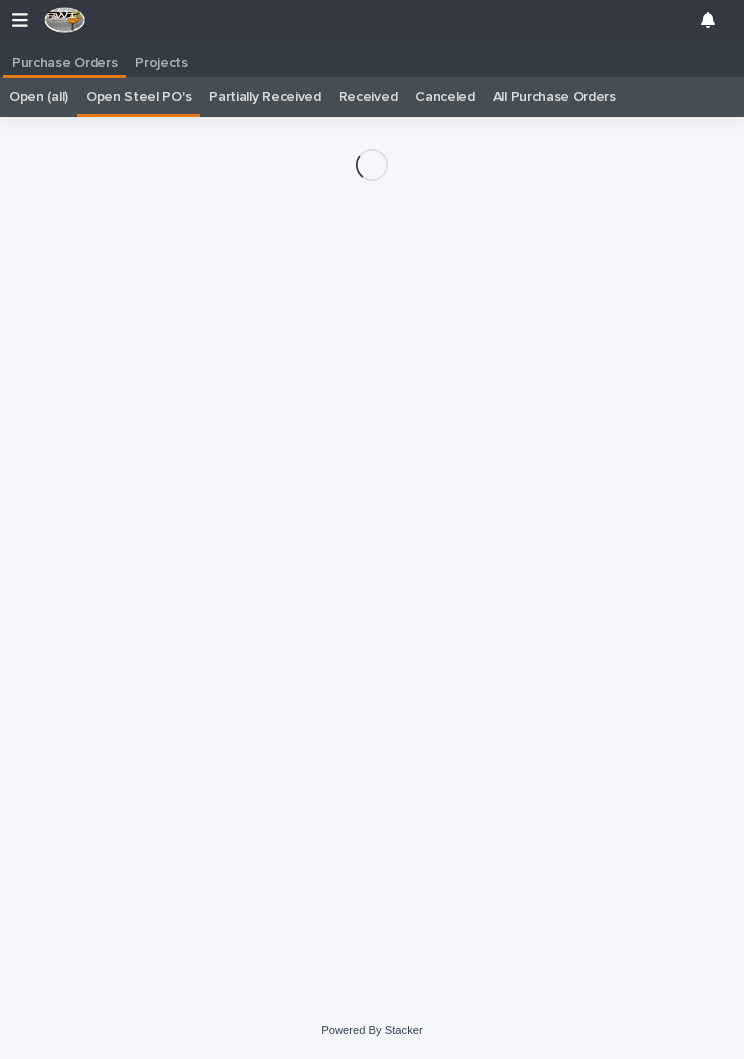 scroll, scrollTop: 21, scrollLeft: 0, axis: vertical 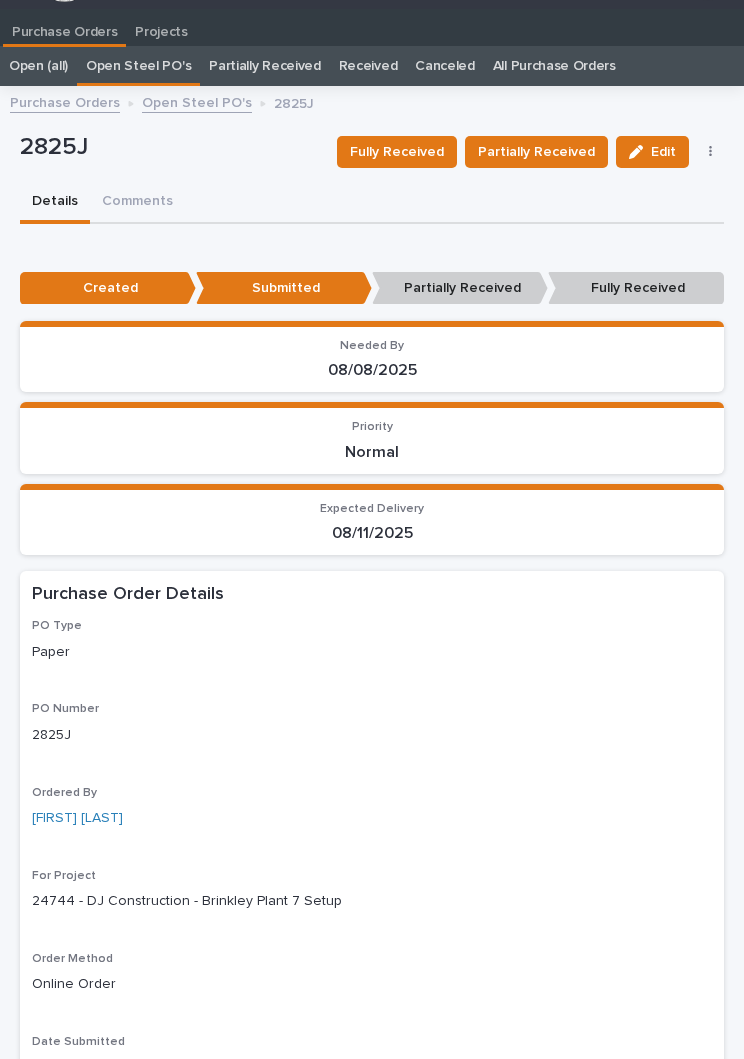 click on "Partially Received" at bounding box center (536, 152) 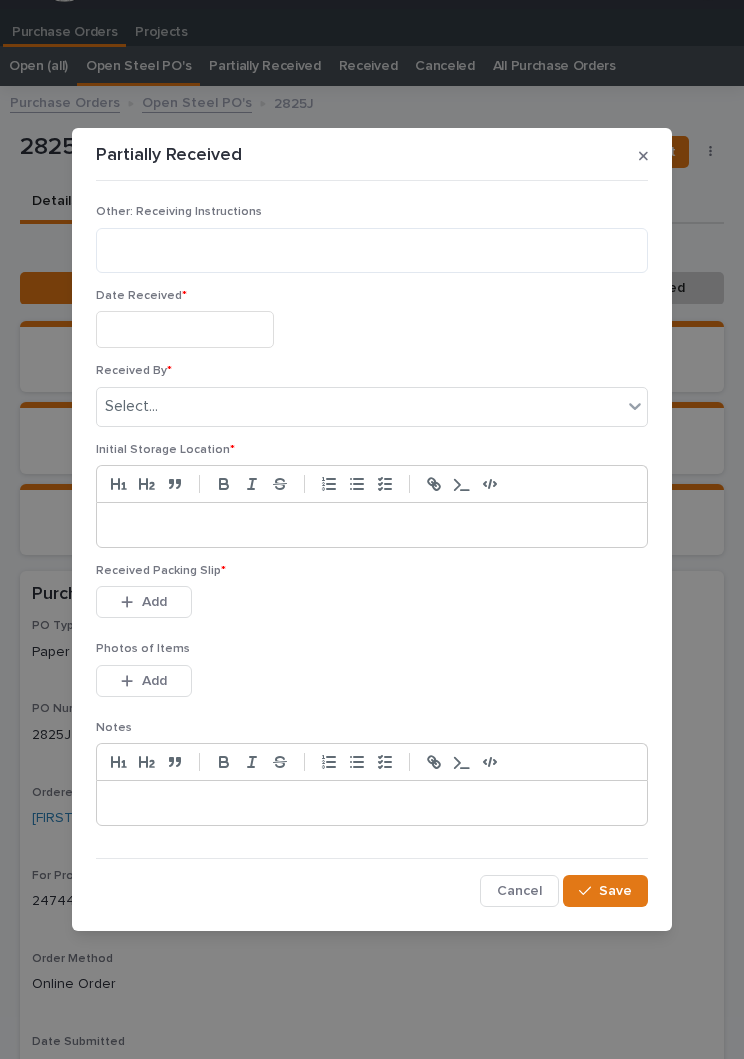 click at bounding box center (185, 329) 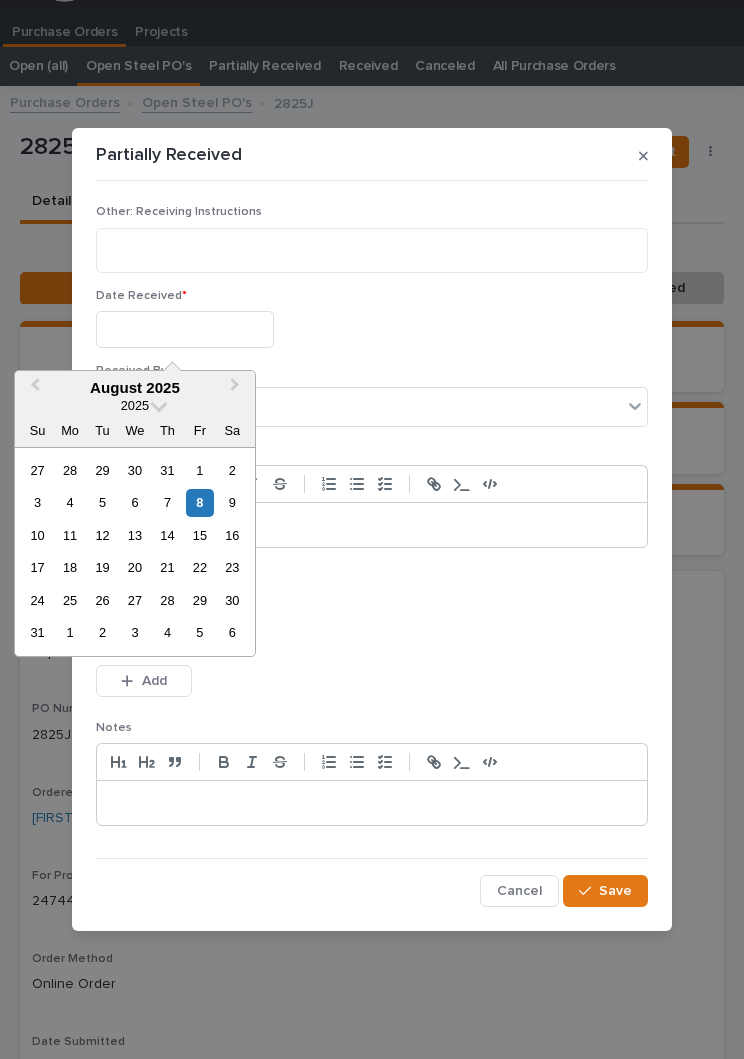 click on "8" at bounding box center [199, 502] 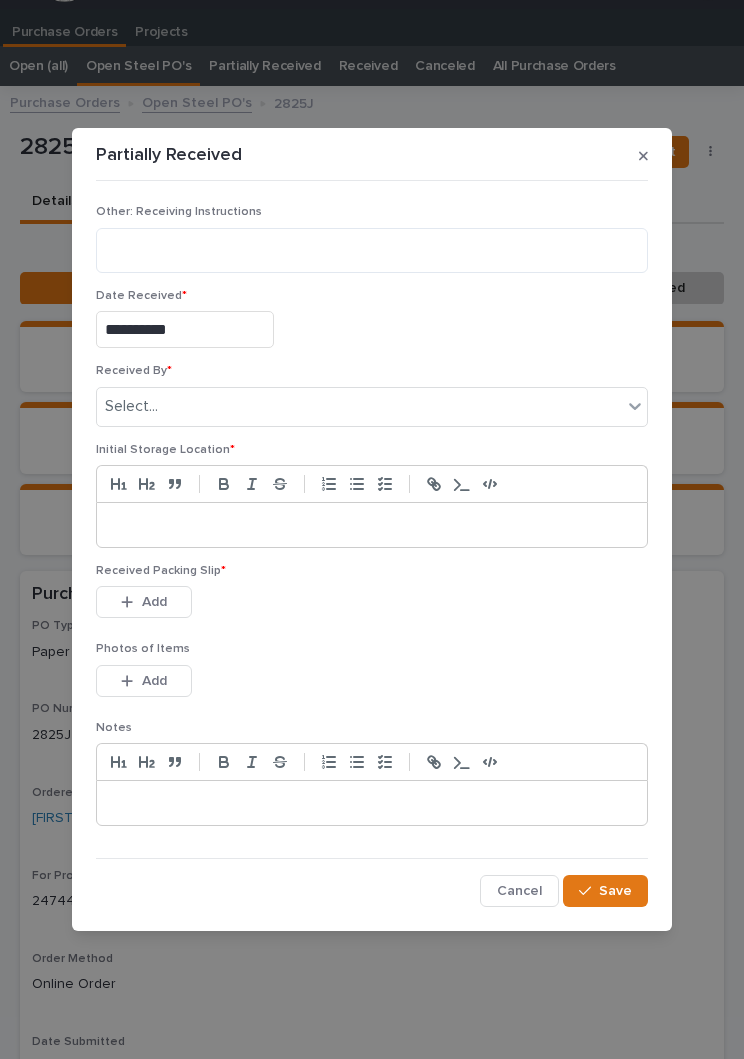 type on "**********" 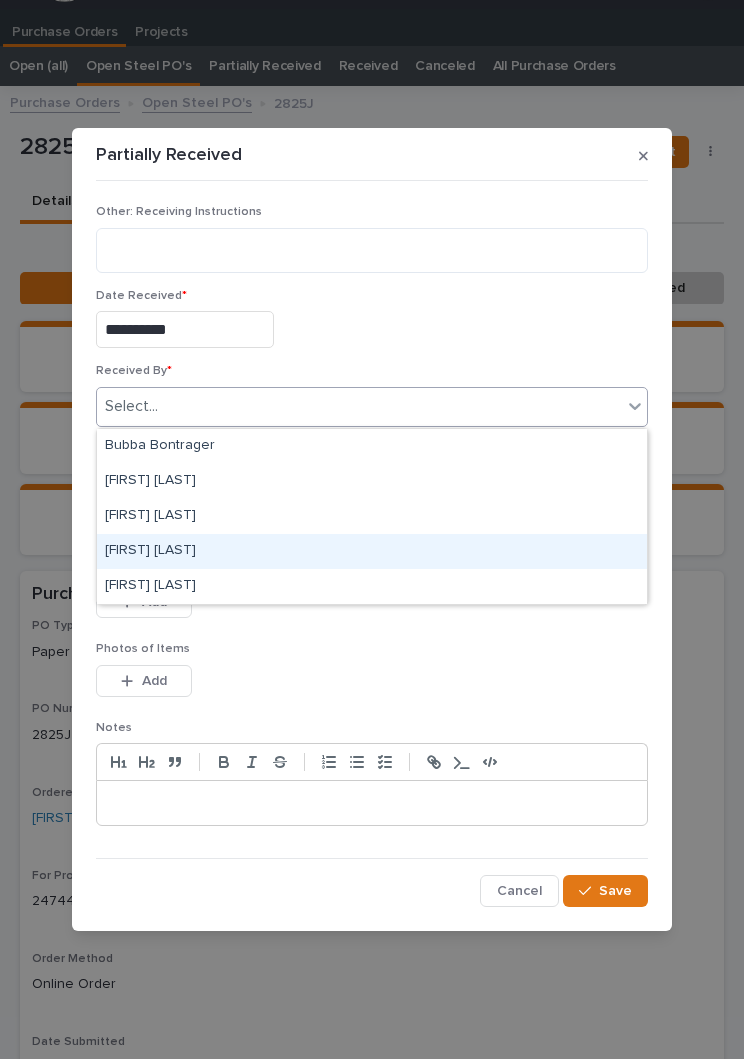 click on "[FIRST] [LAST]" at bounding box center (372, 551) 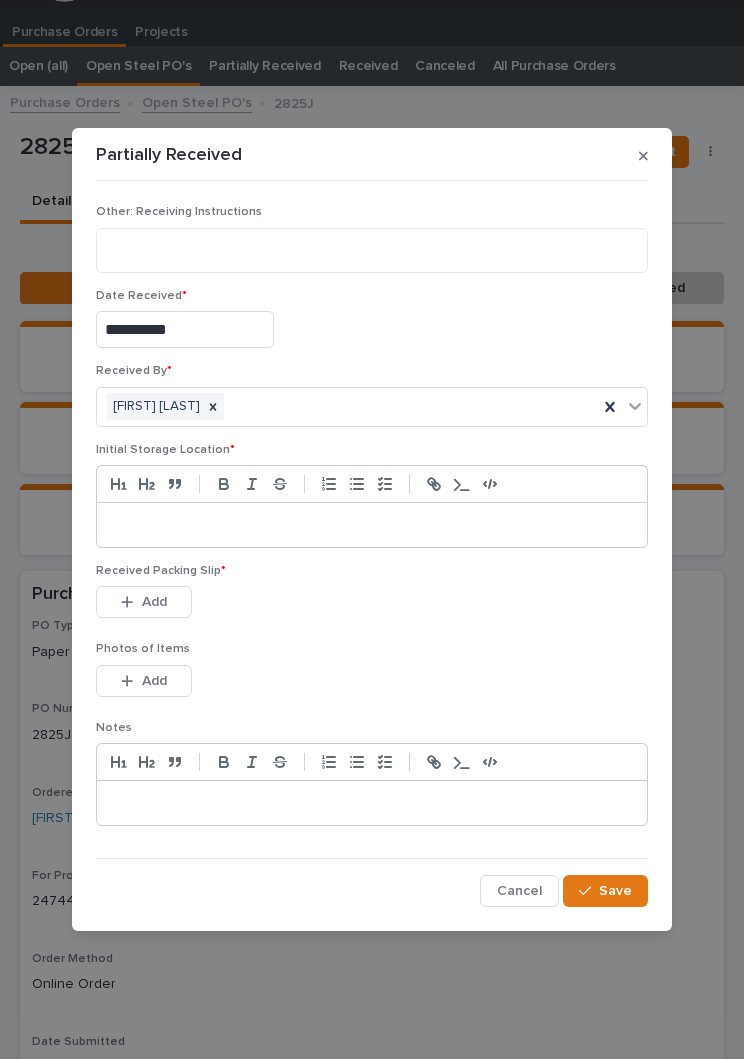 click at bounding box center (372, 525) 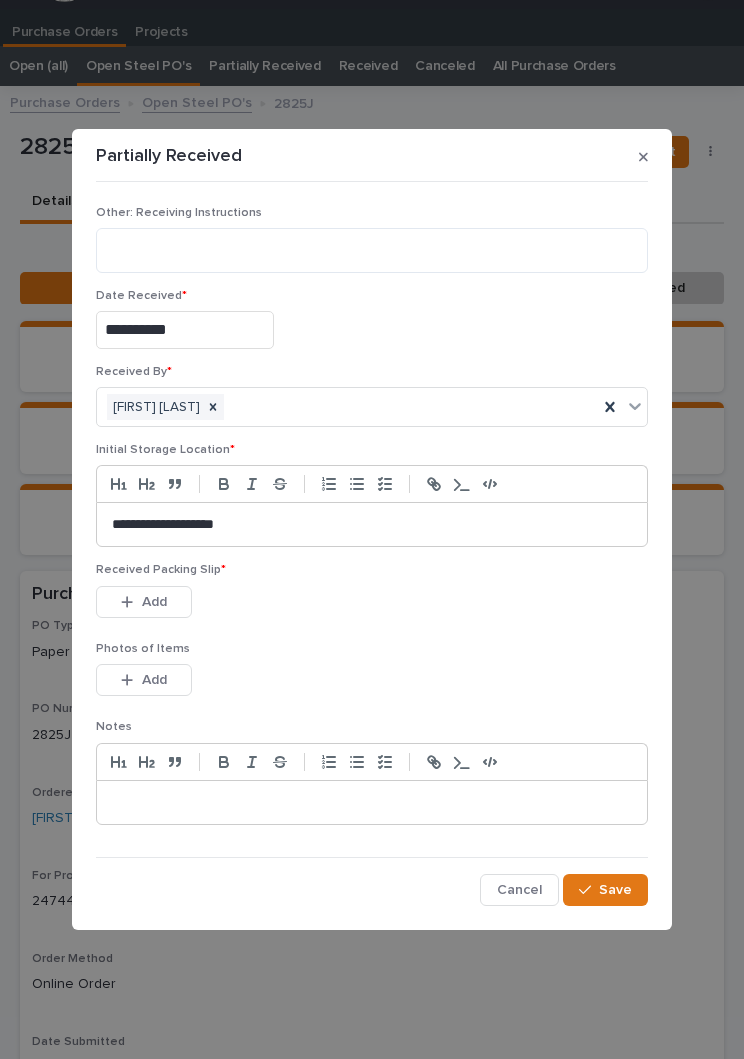click on "This file cannot be opened Download File Add" at bounding box center (372, 606) 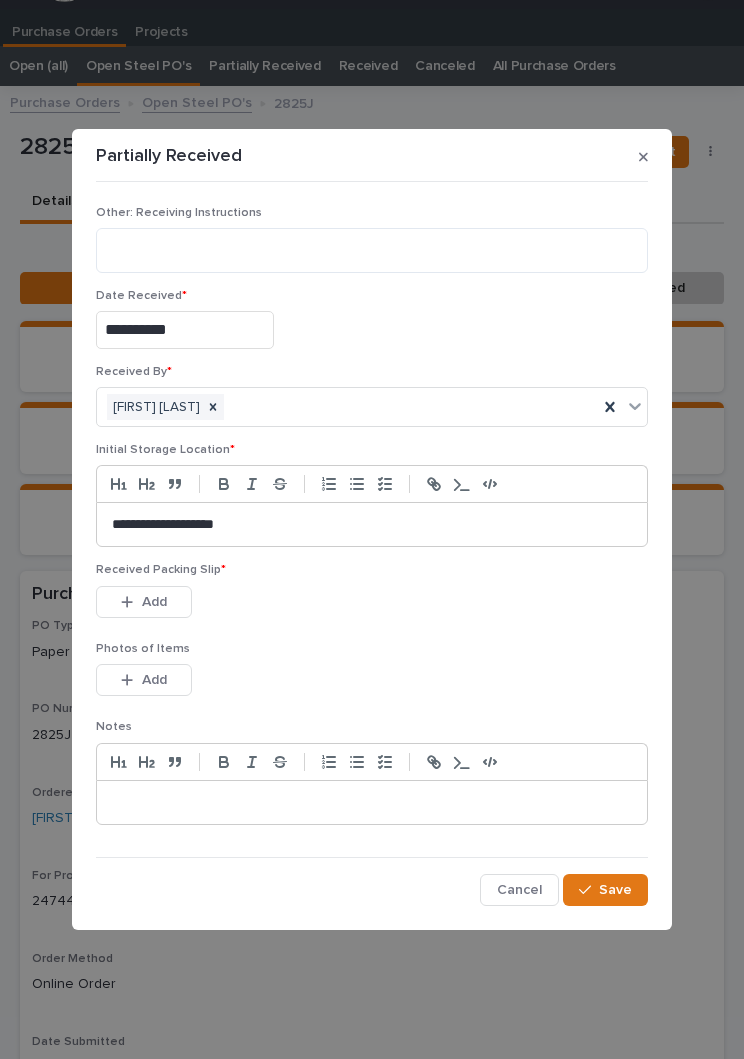click on "Received Packing Slip * This file cannot be opened Download File Add" at bounding box center (372, 602) 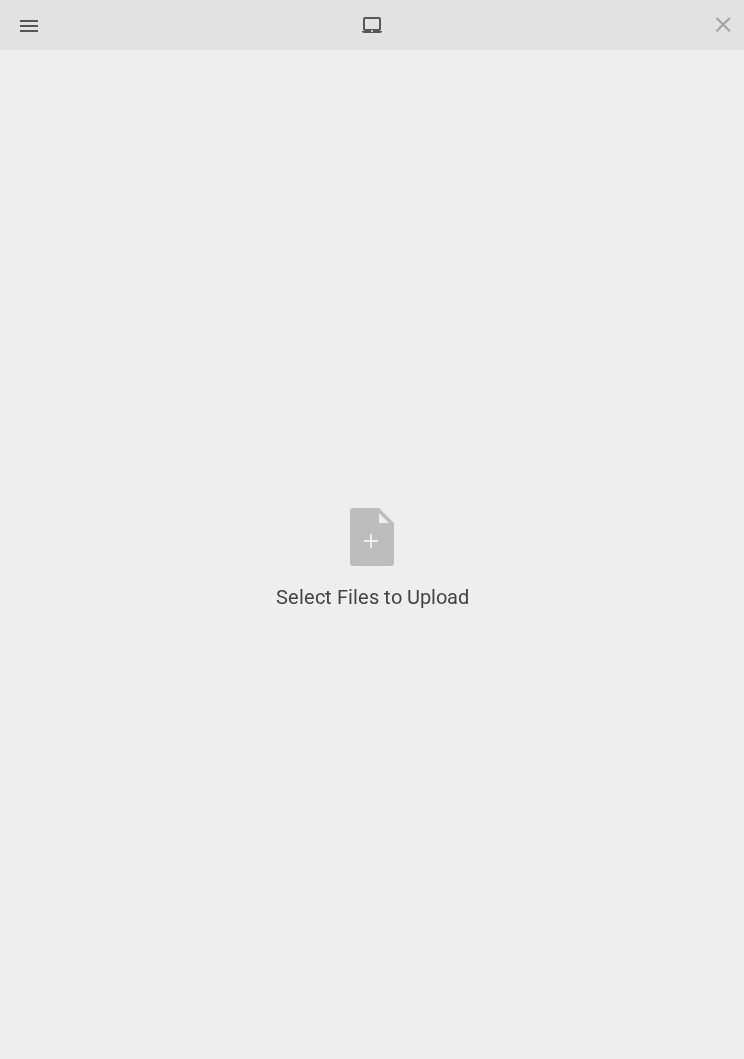 click on "Select Files to Upload
or Drag and Drop, Copy and Paste Files" at bounding box center (372, 559) 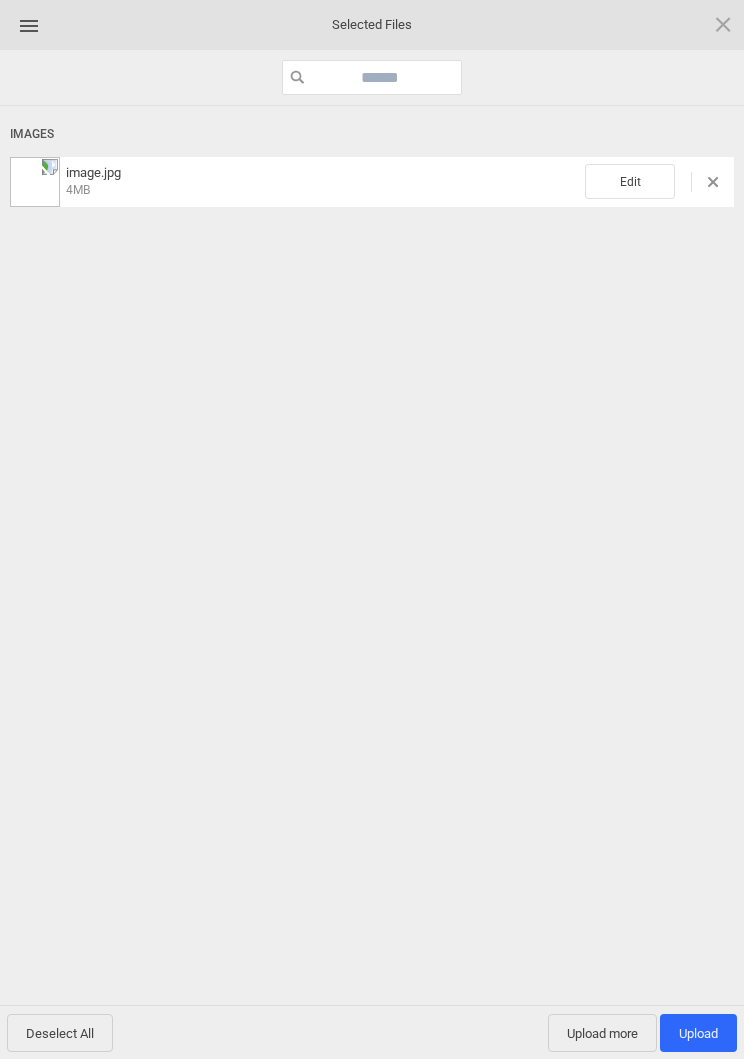 click on "Edit" at bounding box center [630, 181] 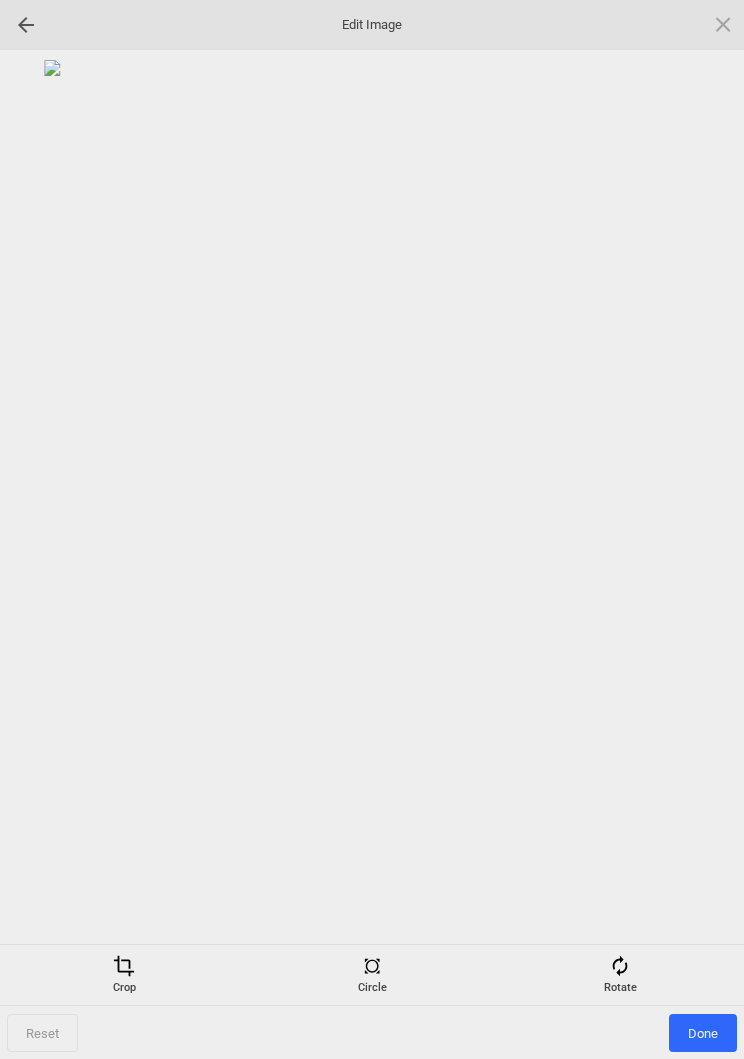 click at bounding box center [620, 966] 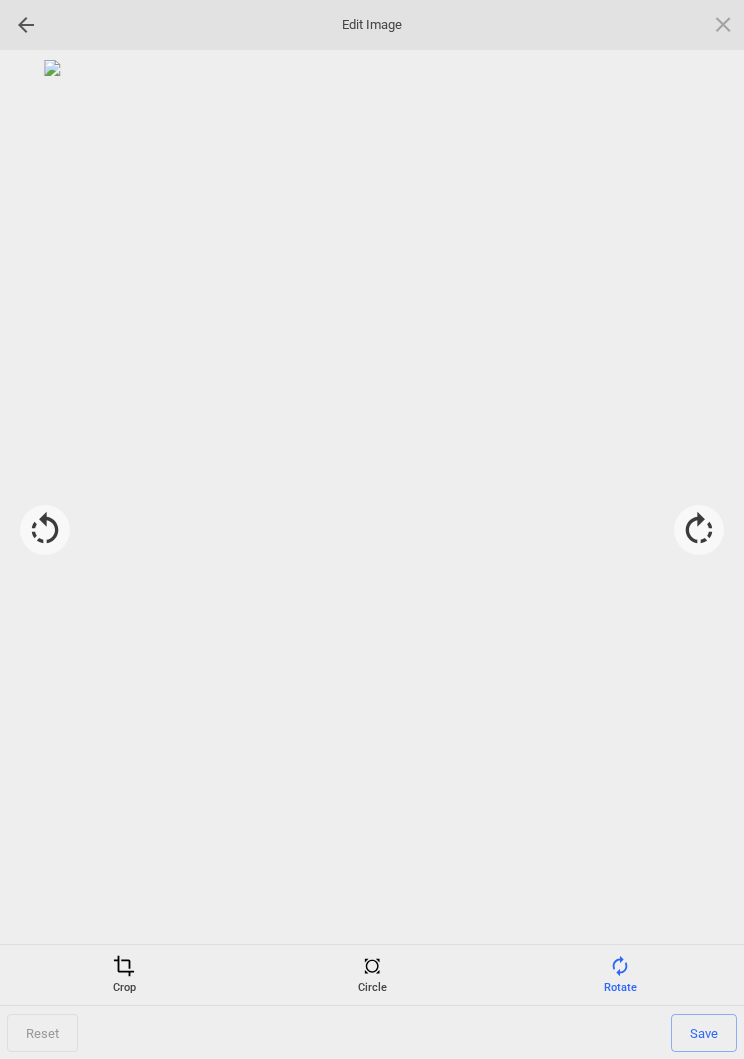 click at bounding box center (699, 530) 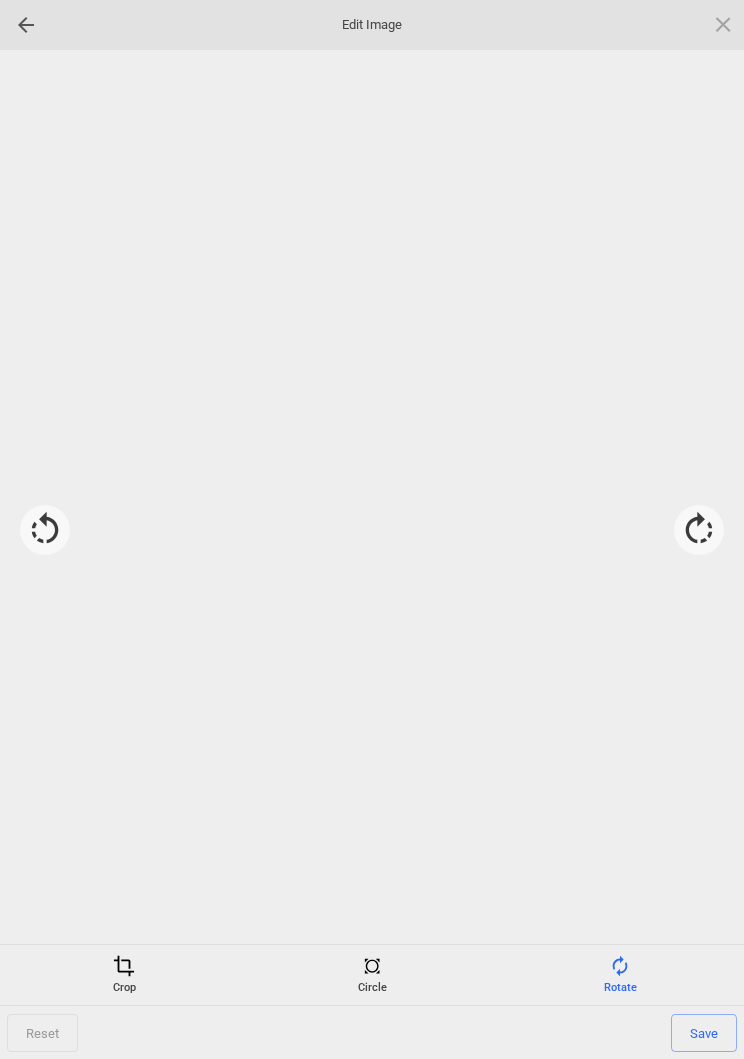 click at bounding box center (699, 530) 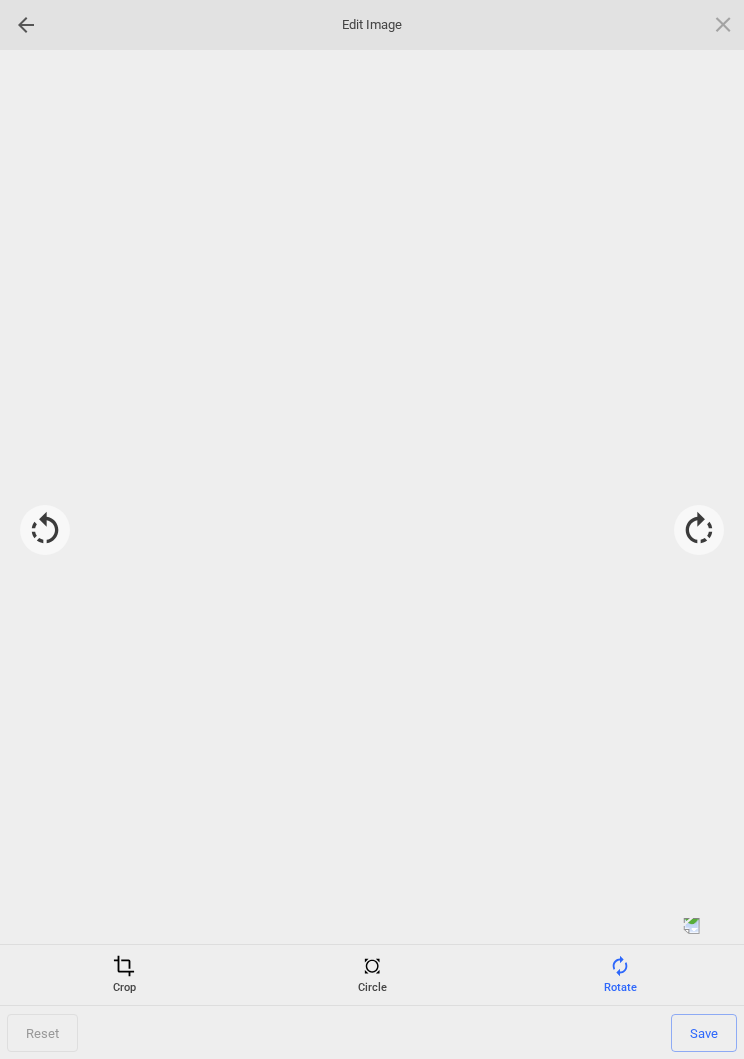 click at bounding box center [699, 530] 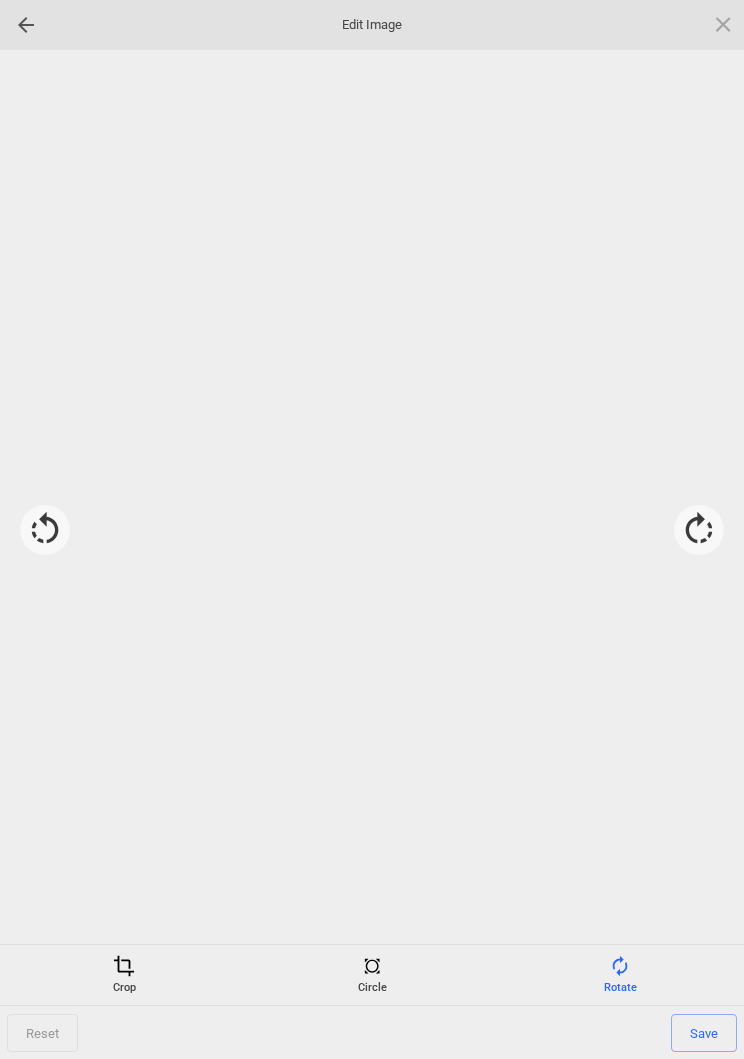 click at bounding box center (699, 530) 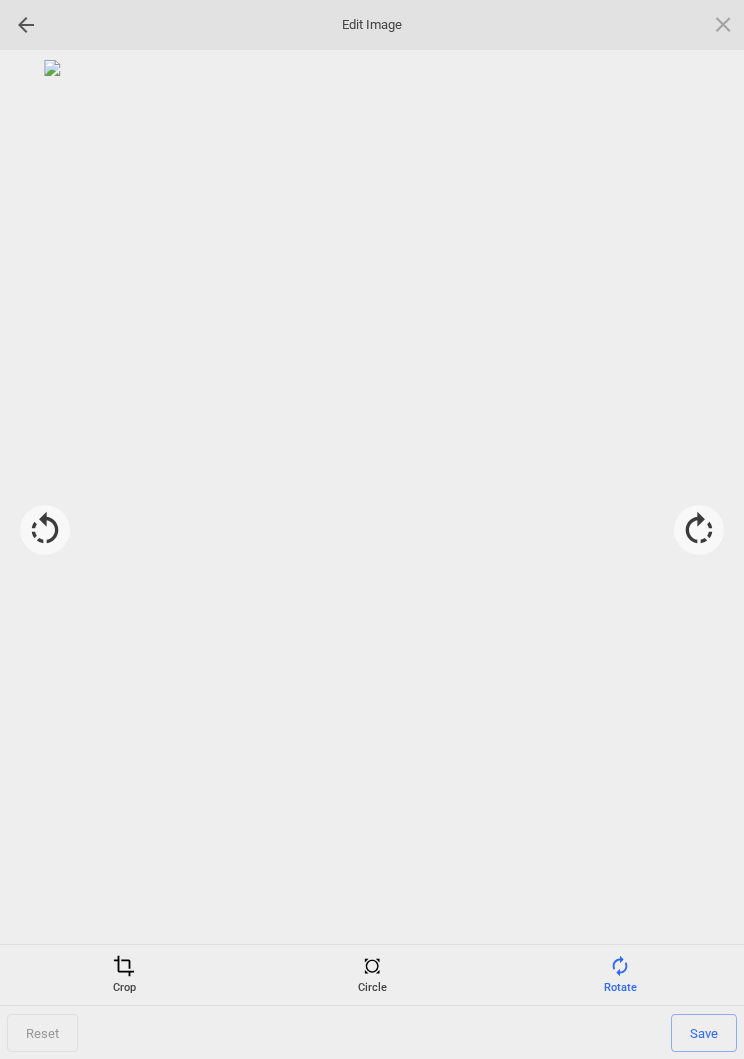 click on "Save" at bounding box center [704, 1033] 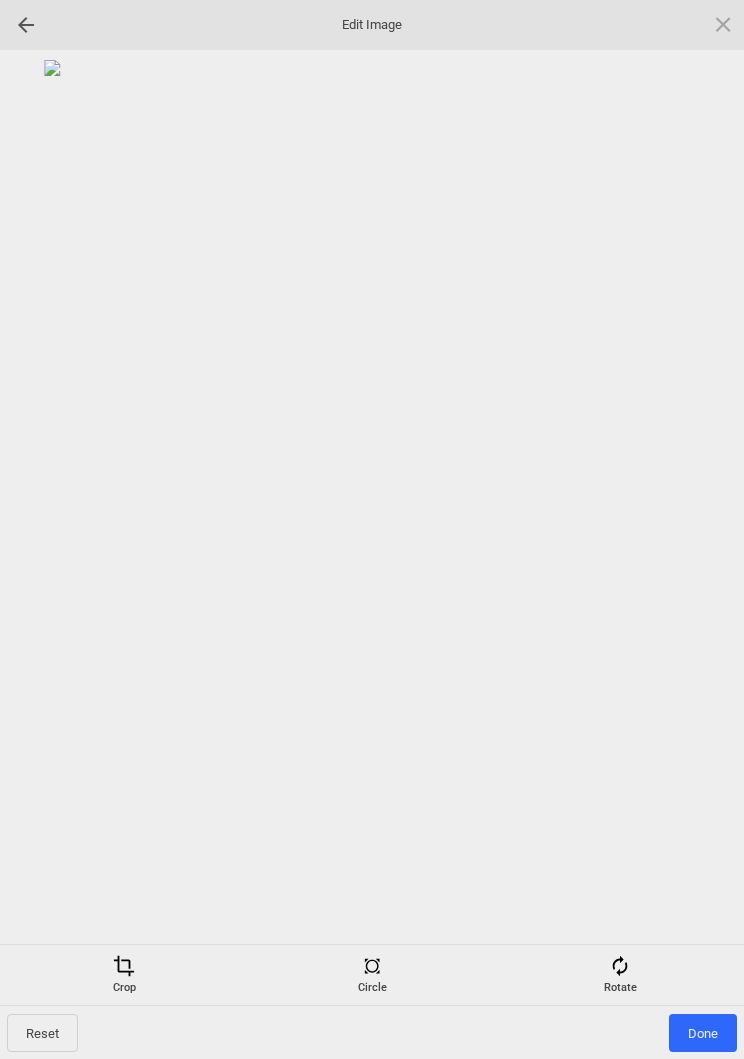 click on "Done" at bounding box center (703, 1033) 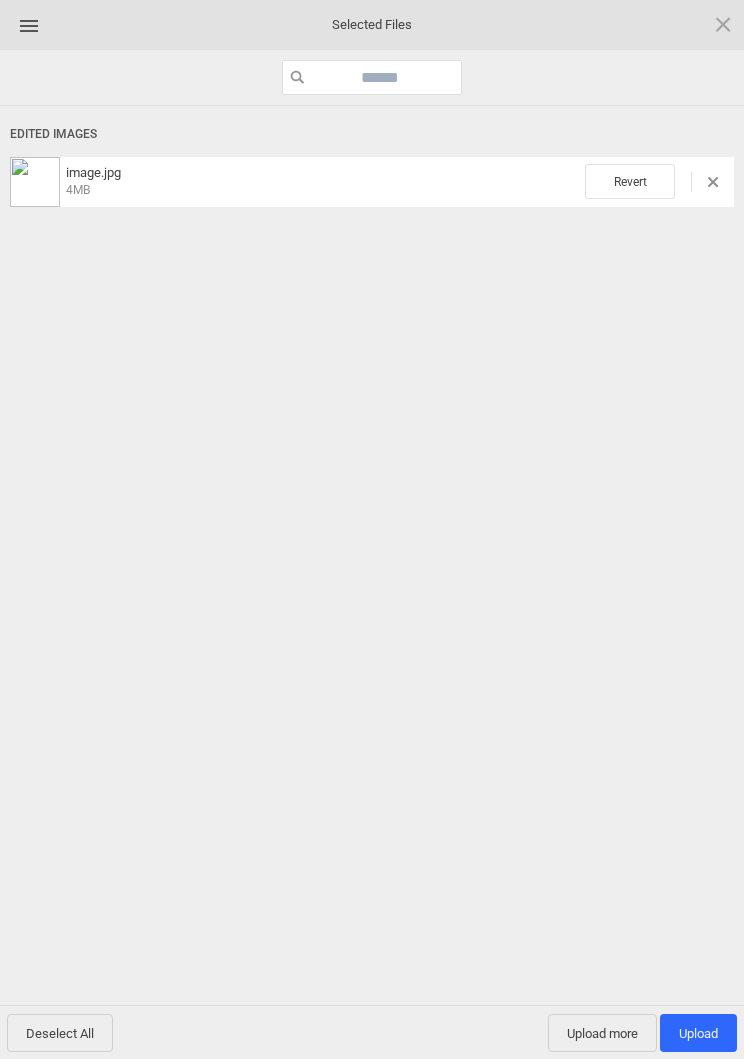 click on "Upload more" at bounding box center [602, 1033] 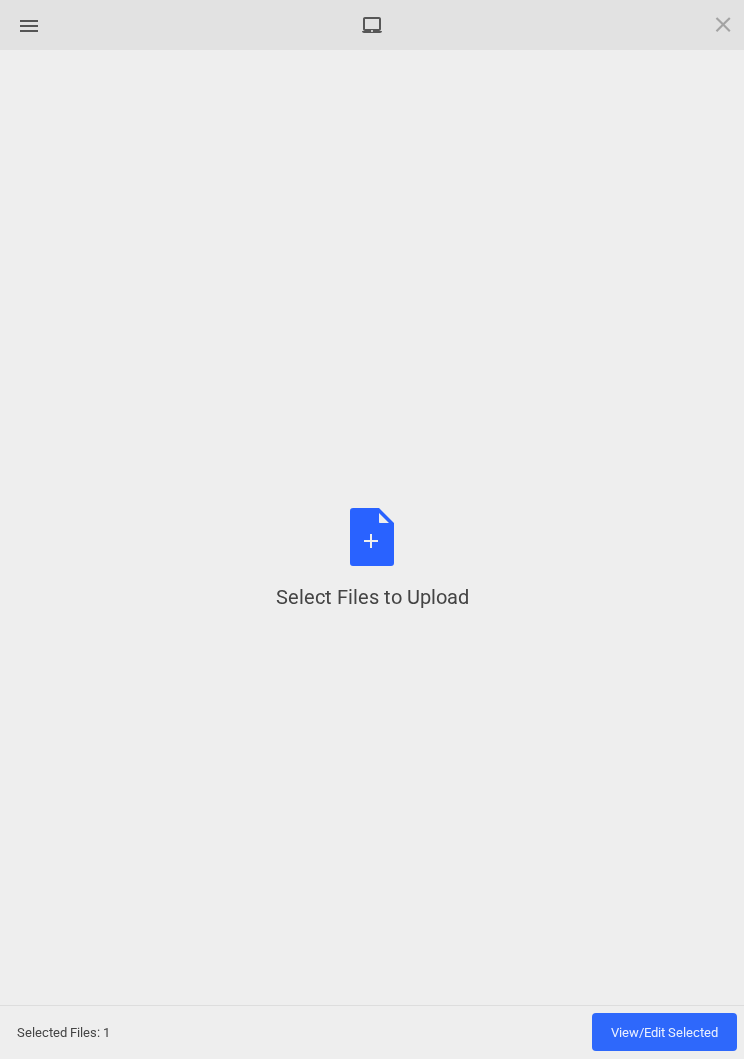 click on "Select Files to Upload
or Drag and Drop, Copy and Paste Files" at bounding box center [372, 559] 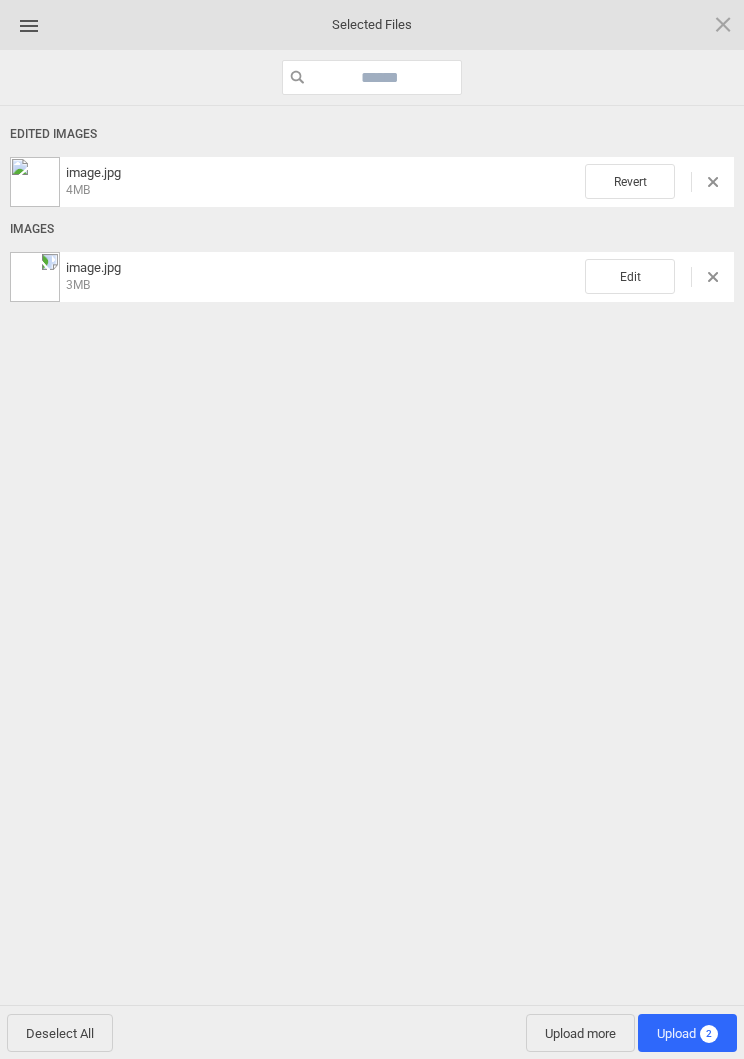 click on "Edit" at bounding box center (630, 276) 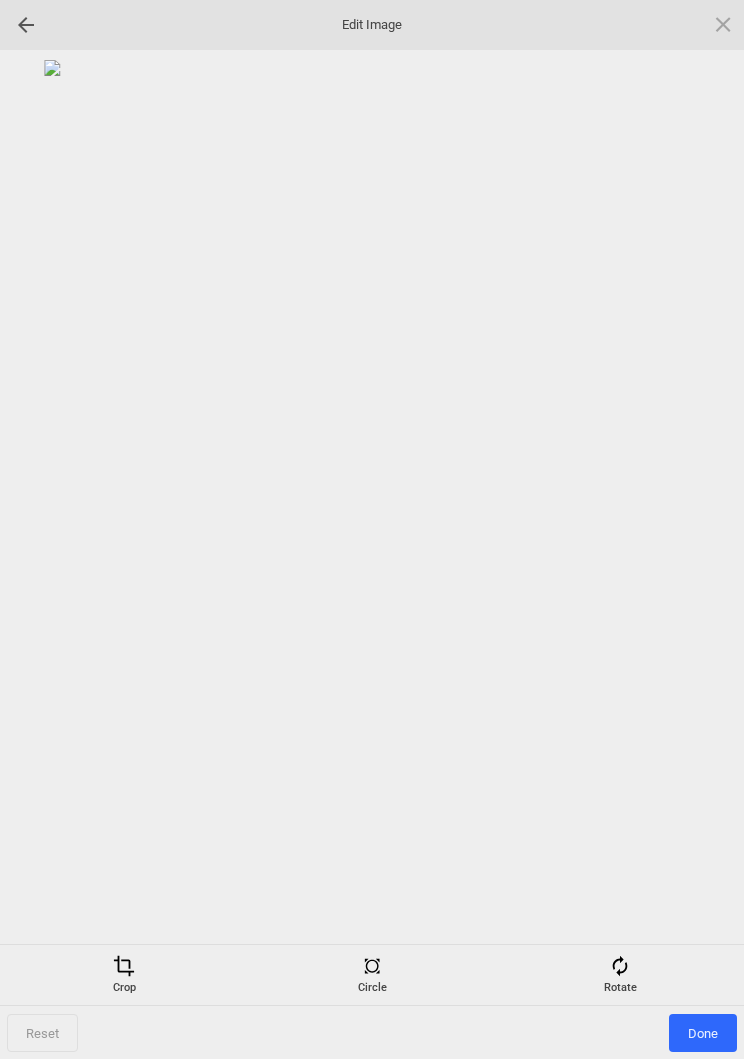 click on "Rotate" at bounding box center (620, 975) 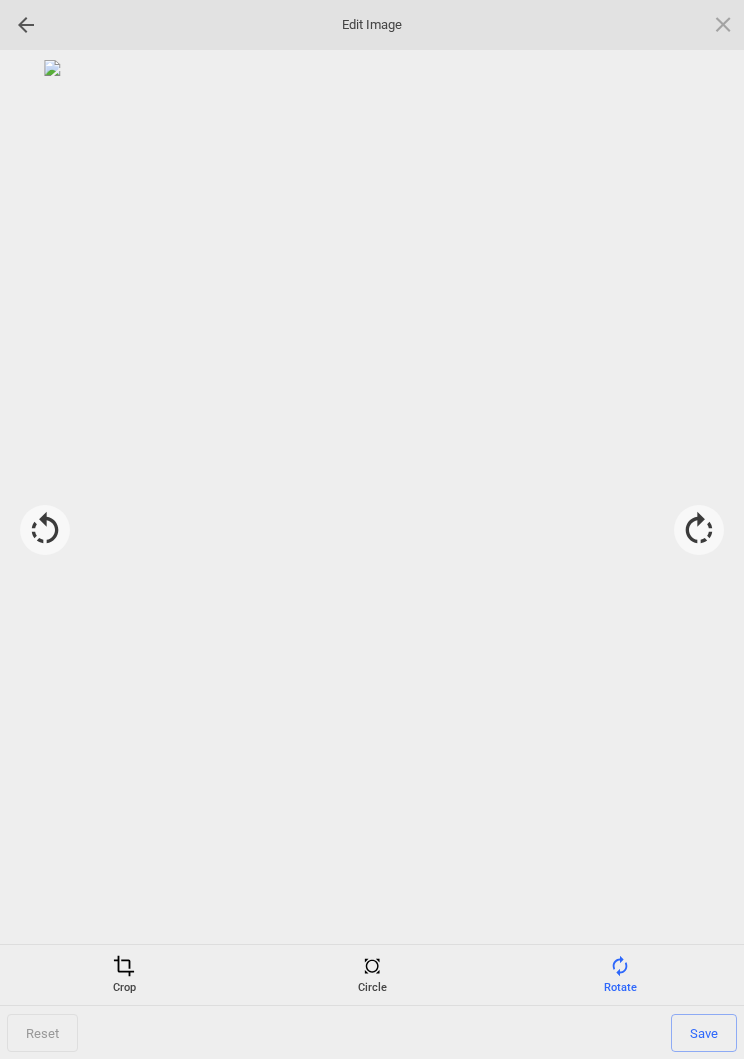 click at bounding box center (699, 530) 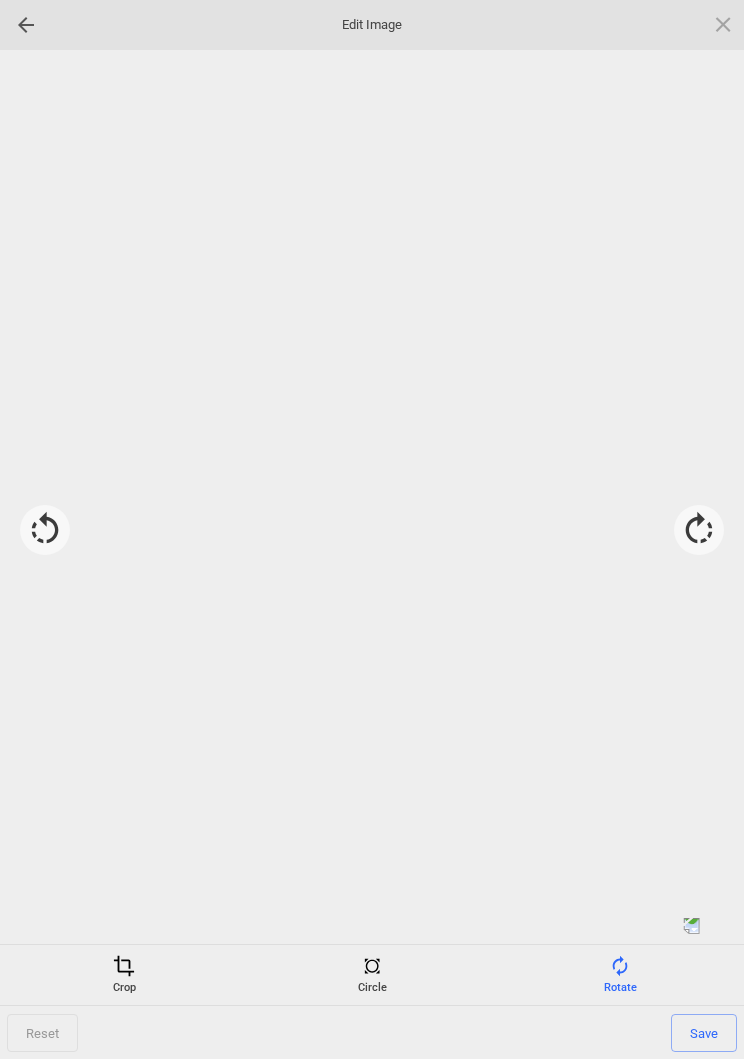 click at bounding box center (699, 530) 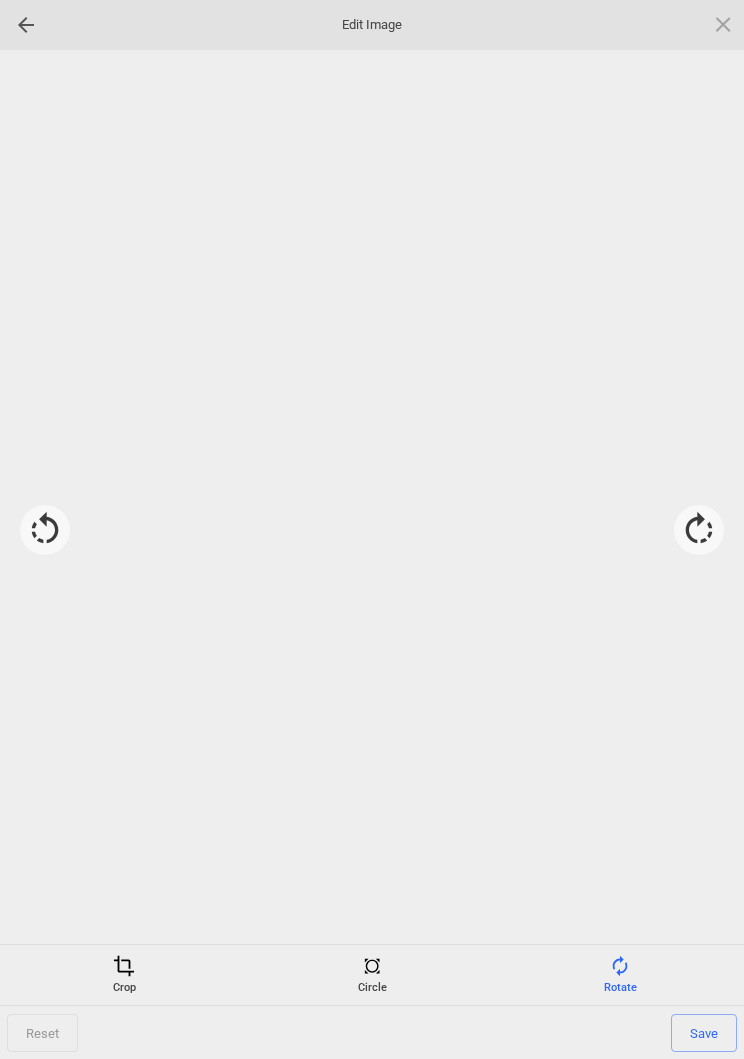 click at bounding box center (699, 530) 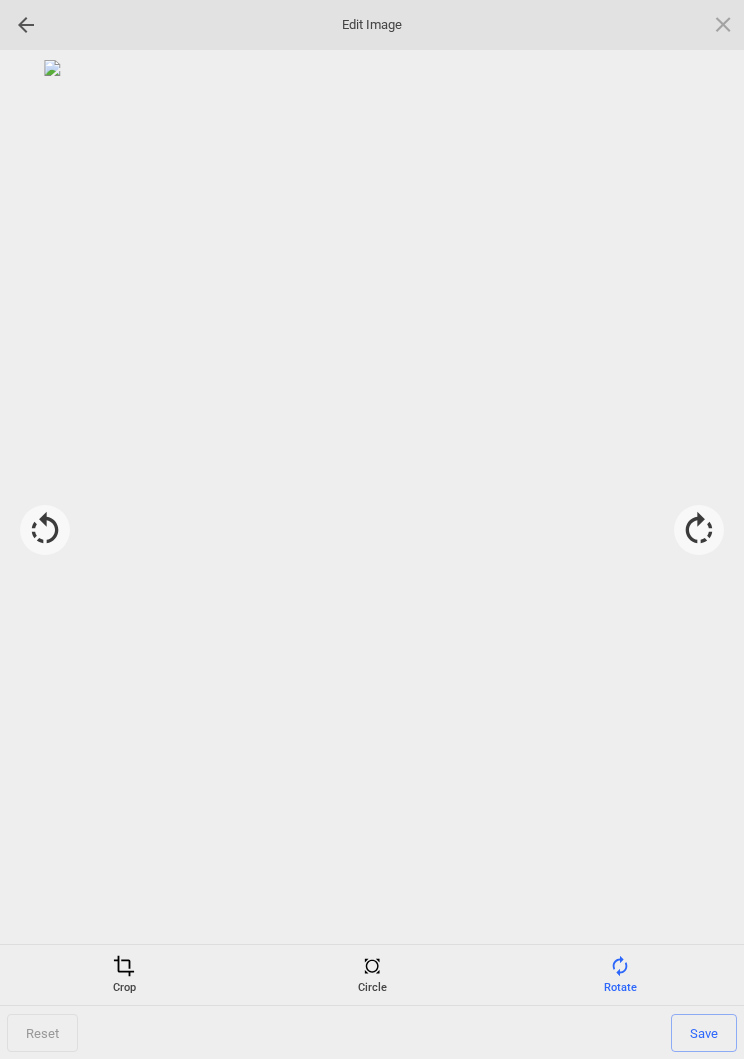 click on "Save" at bounding box center (704, 1033) 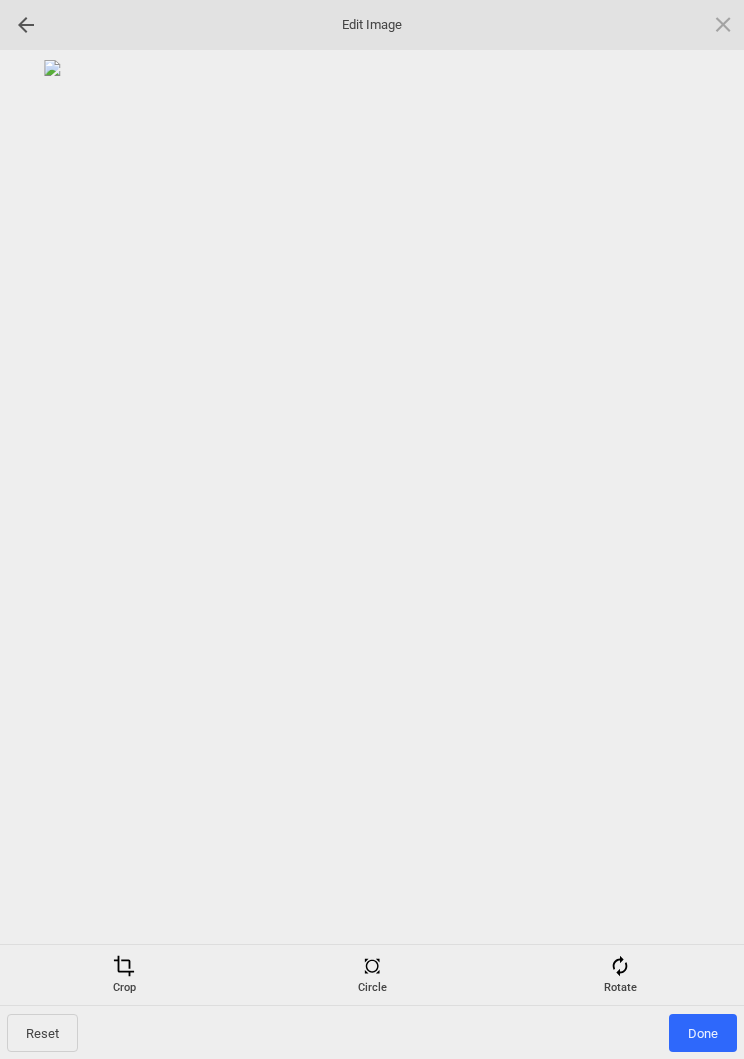 click on "Done" at bounding box center (703, 1033) 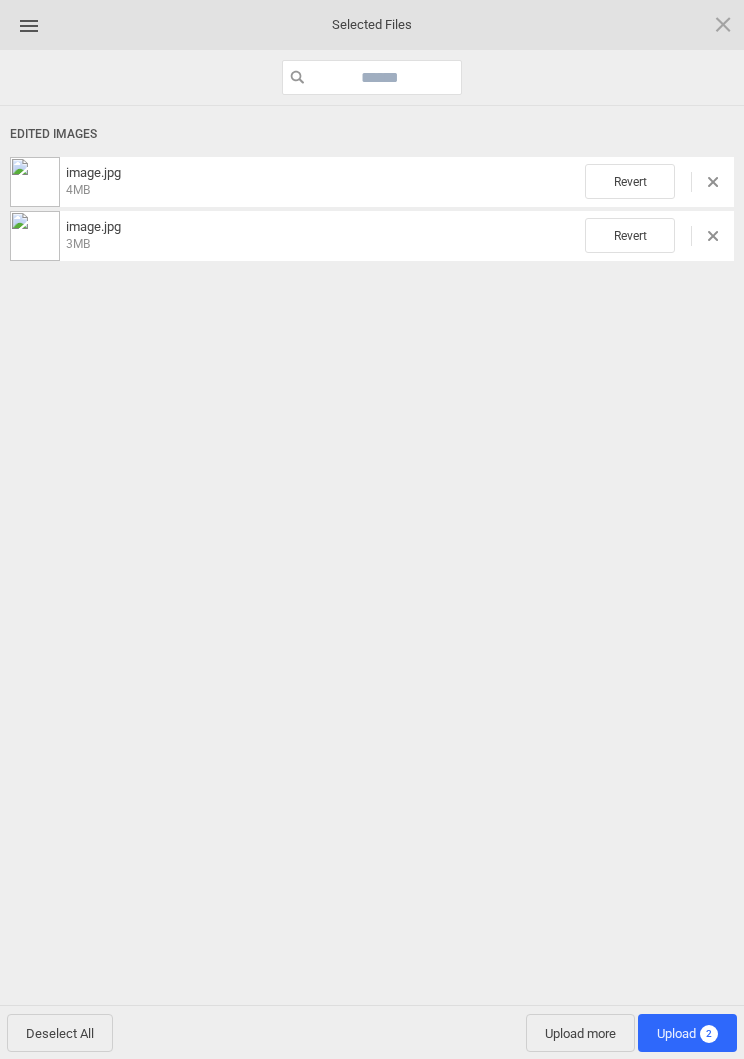 click on "Upload
2" at bounding box center (687, 1033) 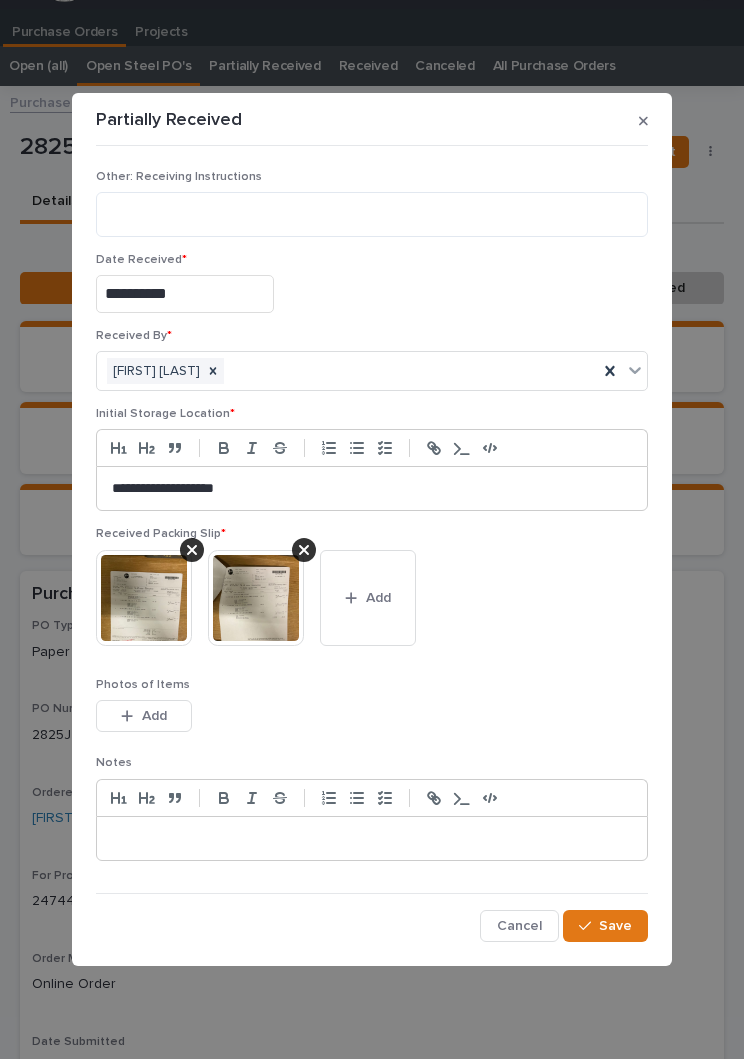 click on "Save" at bounding box center [605, 926] 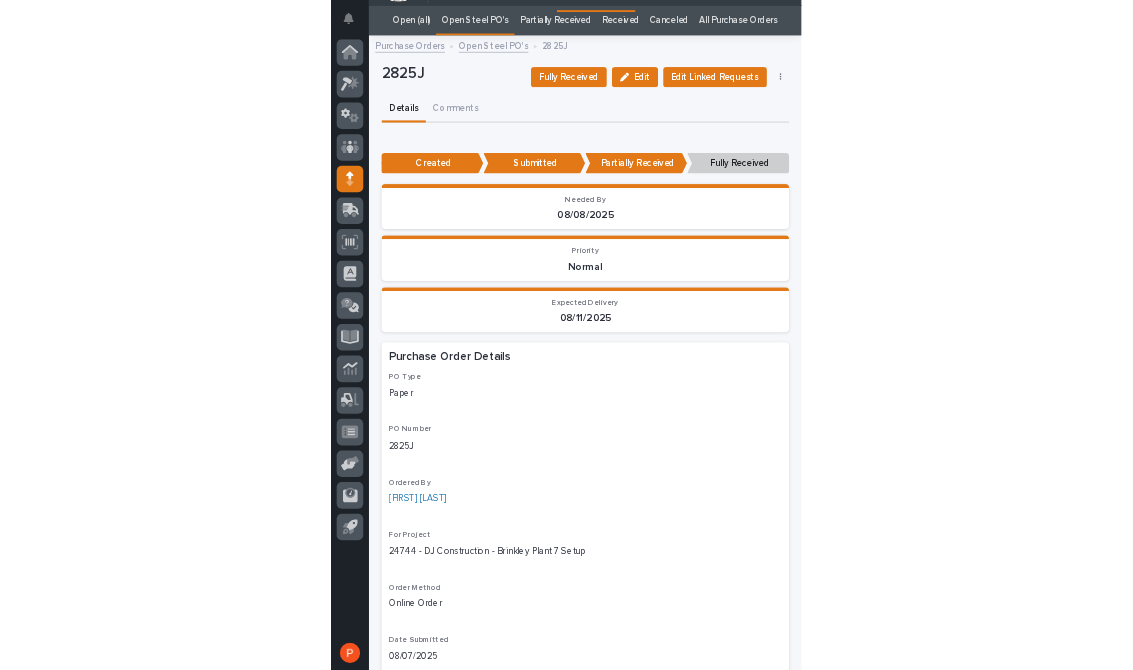 scroll, scrollTop: 200, scrollLeft: 0, axis: vertical 